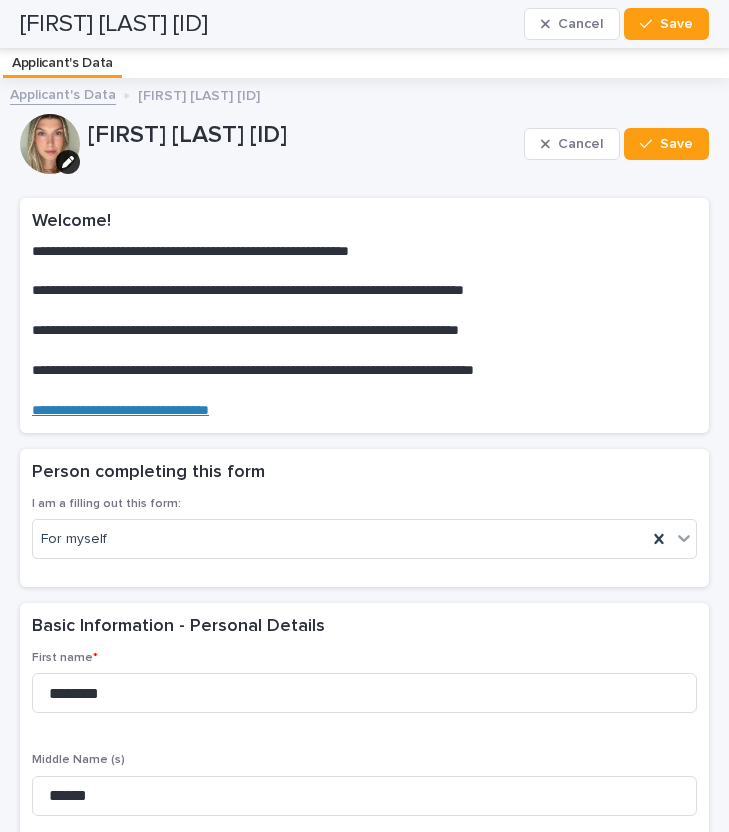 scroll, scrollTop: 0, scrollLeft: 0, axis: both 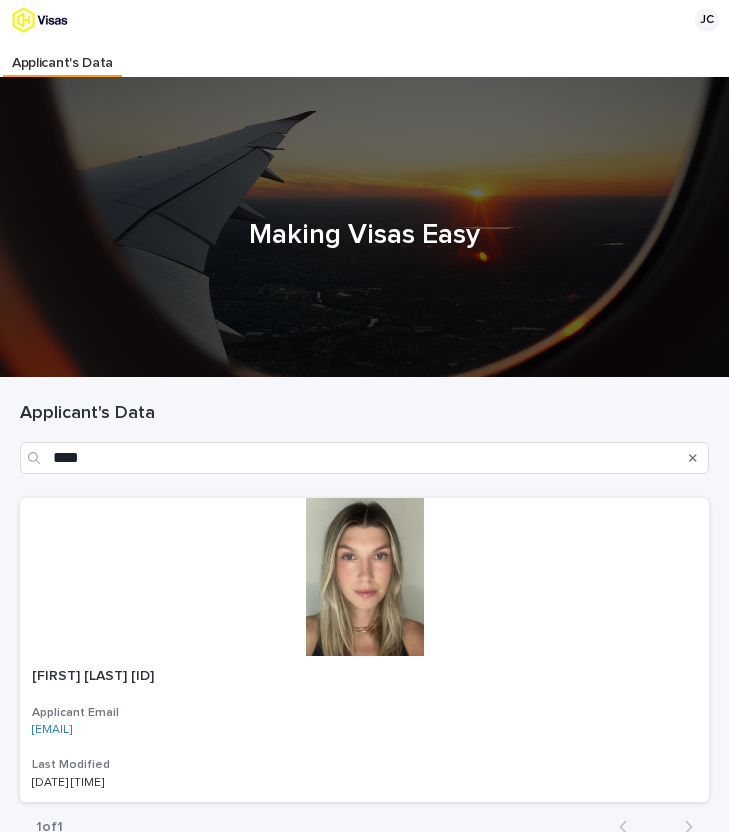 click 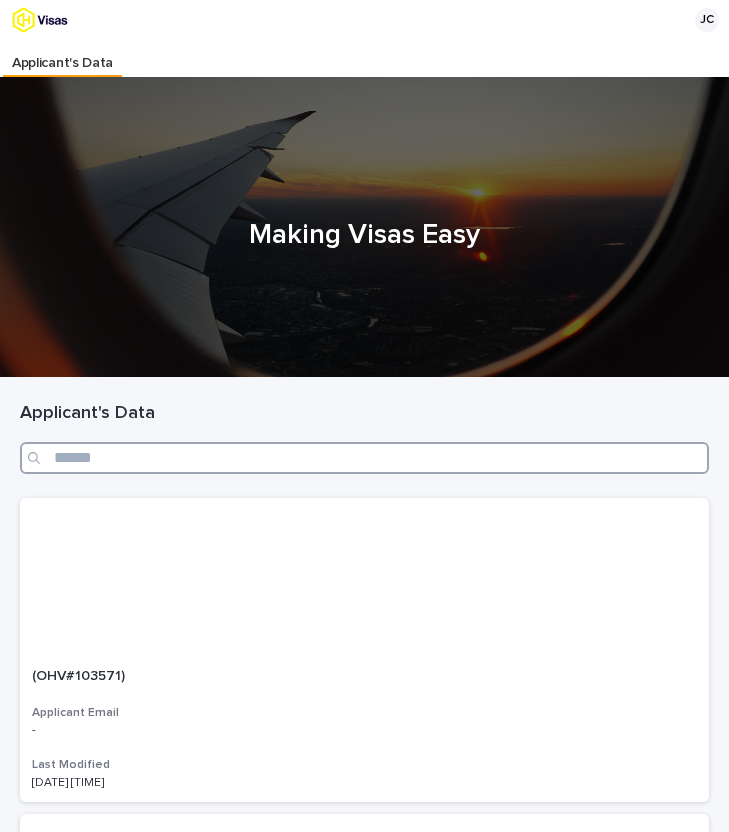 click at bounding box center (364, 458) 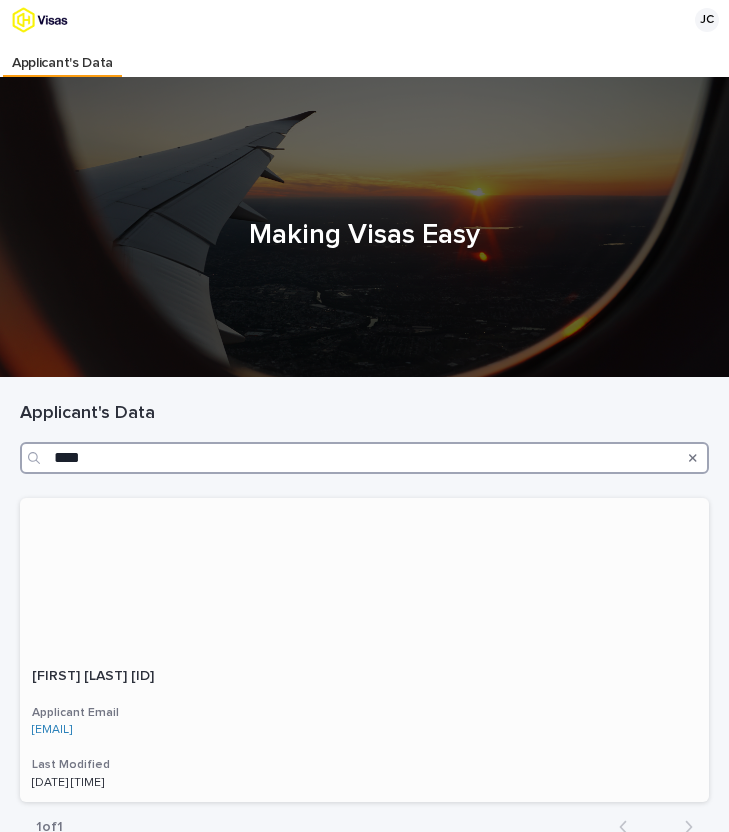 type on "****" 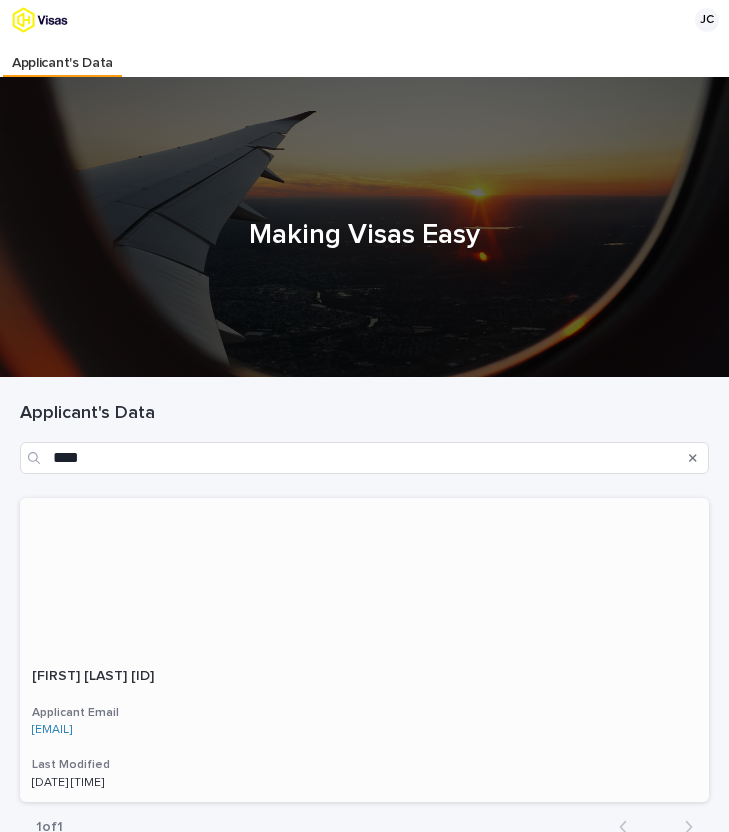 click on "[FIRST] [LAST] [ID]" at bounding box center [95, 674] 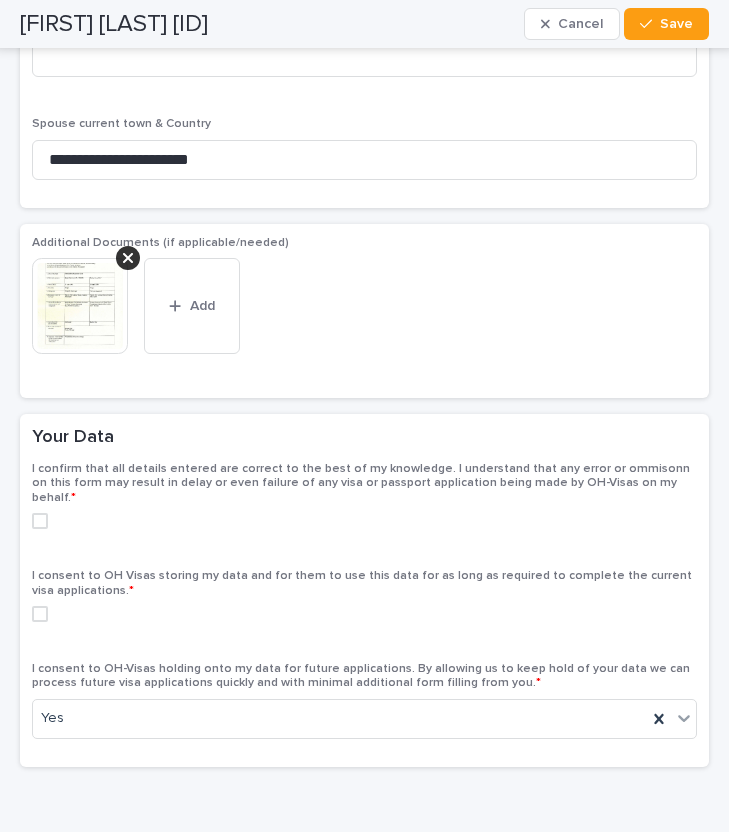 scroll, scrollTop: 9439, scrollLeft: 0, axis: vertical 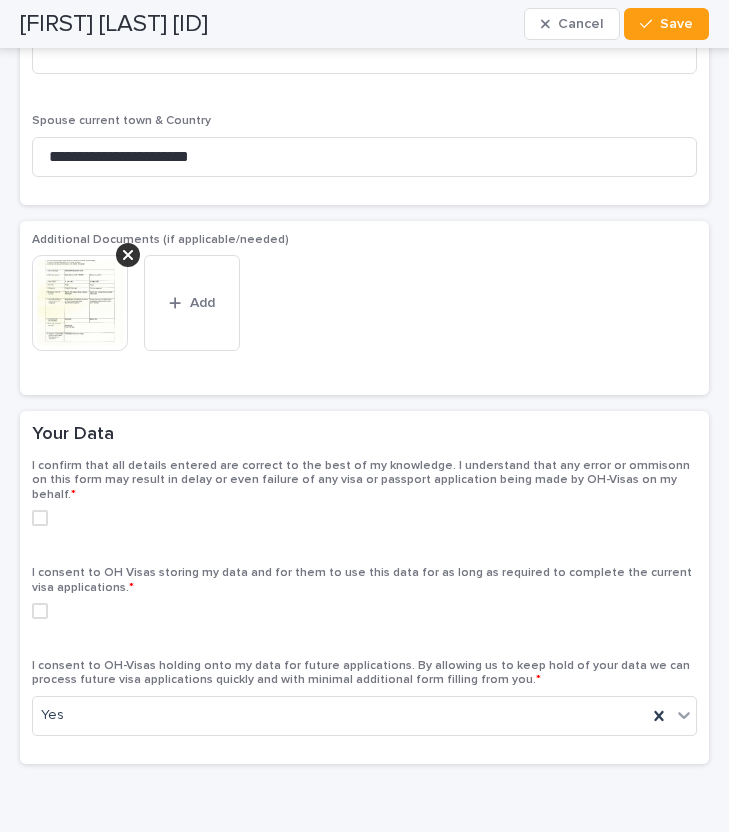 click at bounding box center (80, 303) 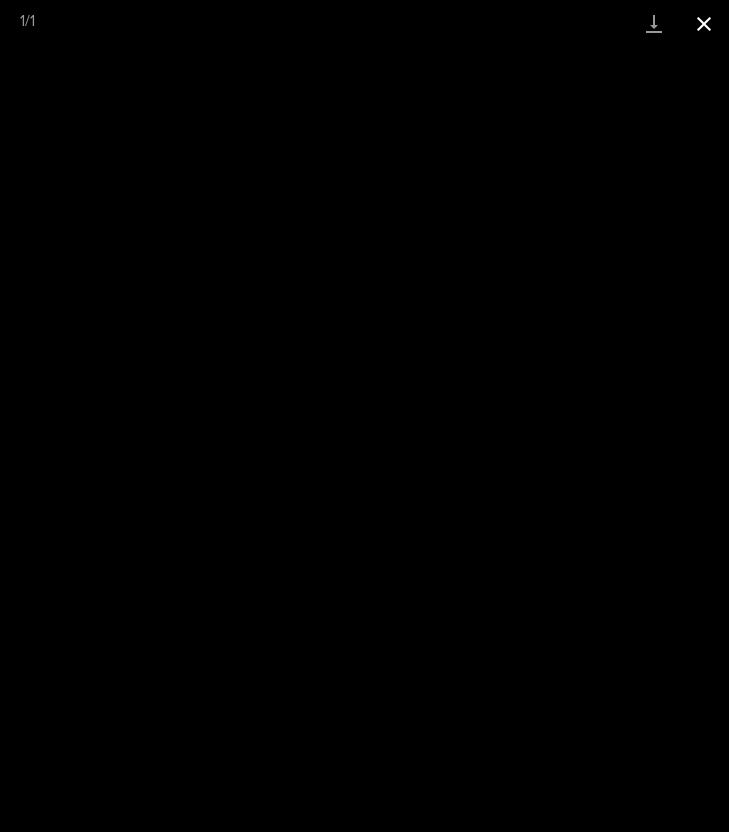 click at bounding box center (704, 23) 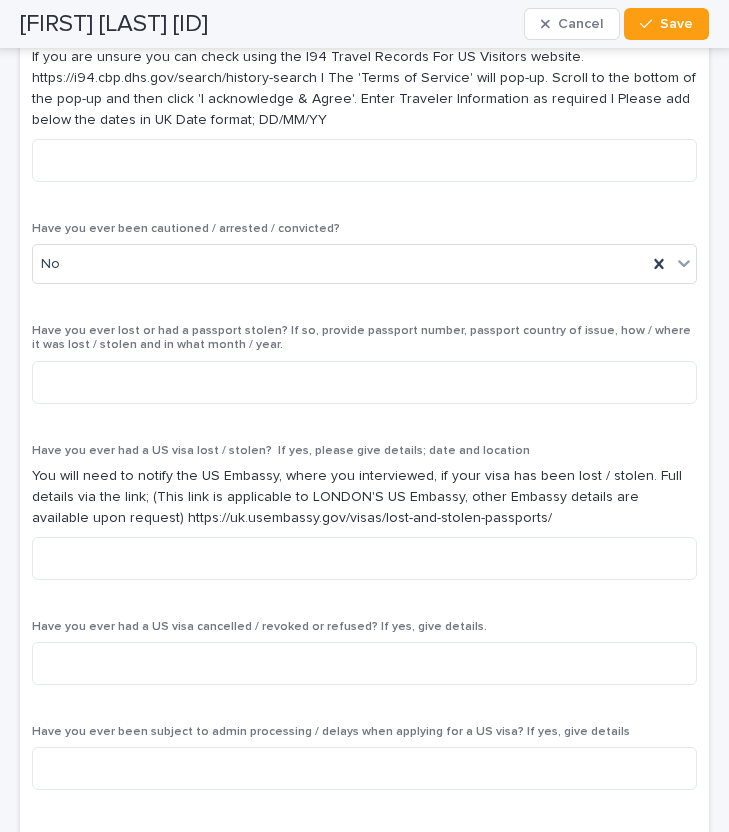 scroll, scrollTop: 6799, scrollLeft: 0, axis: vertical 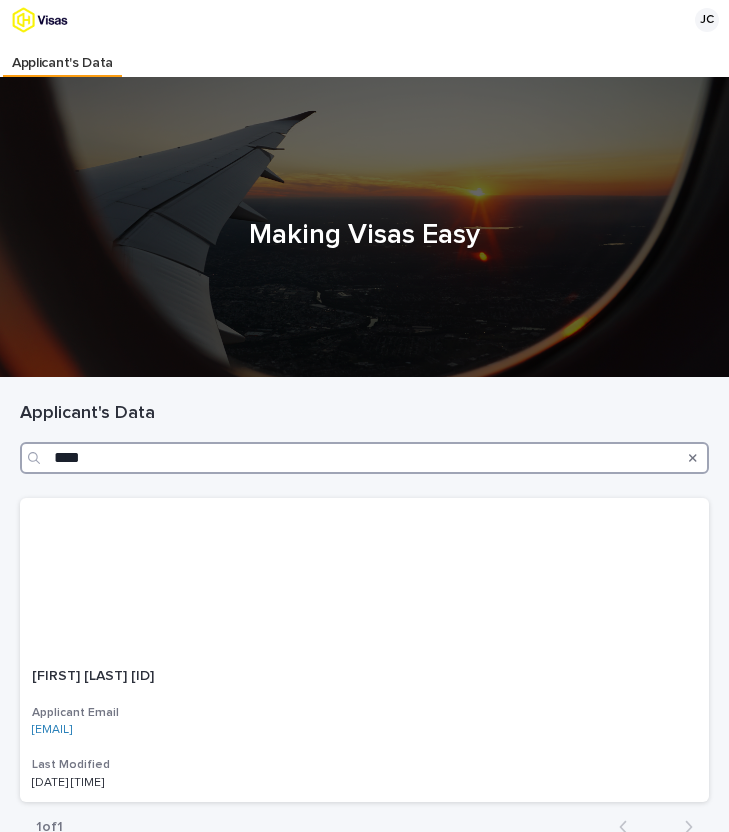 click on "****" at bounding box center [364, 458] 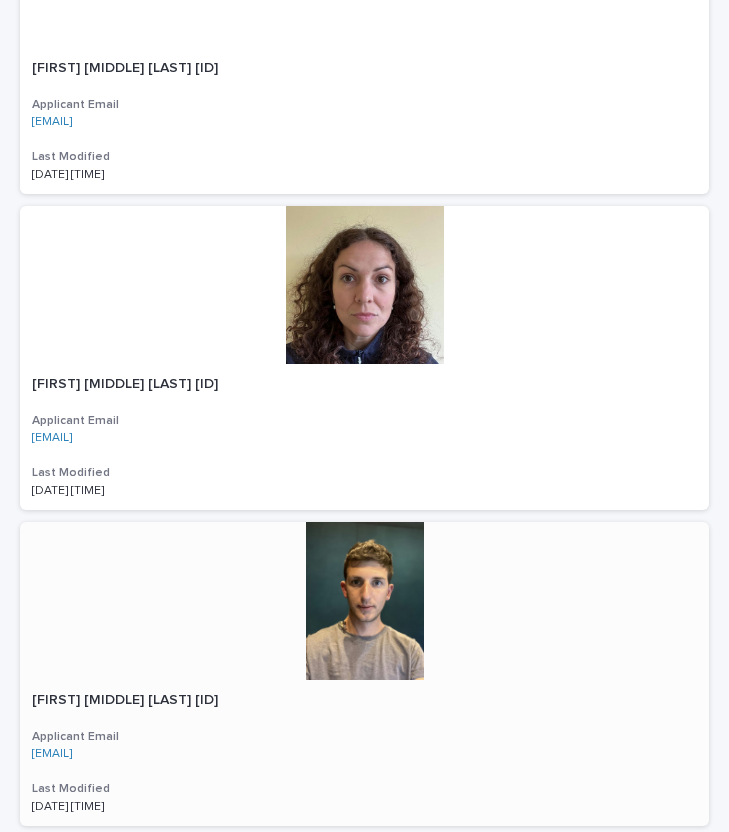 scroll, scrollTop: 798, scrollLeft: 0, axis: vertical 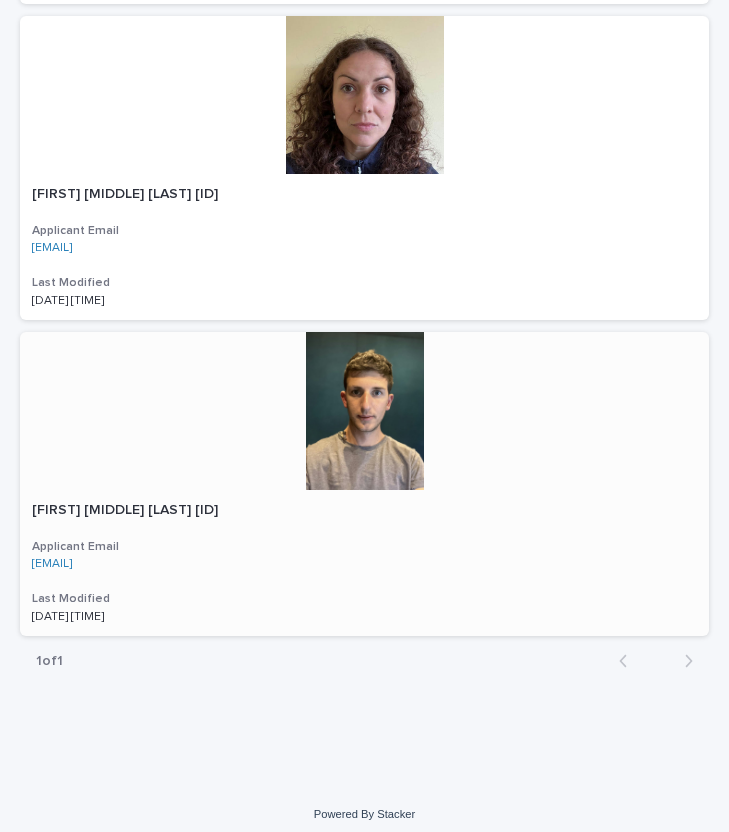 type on "******" 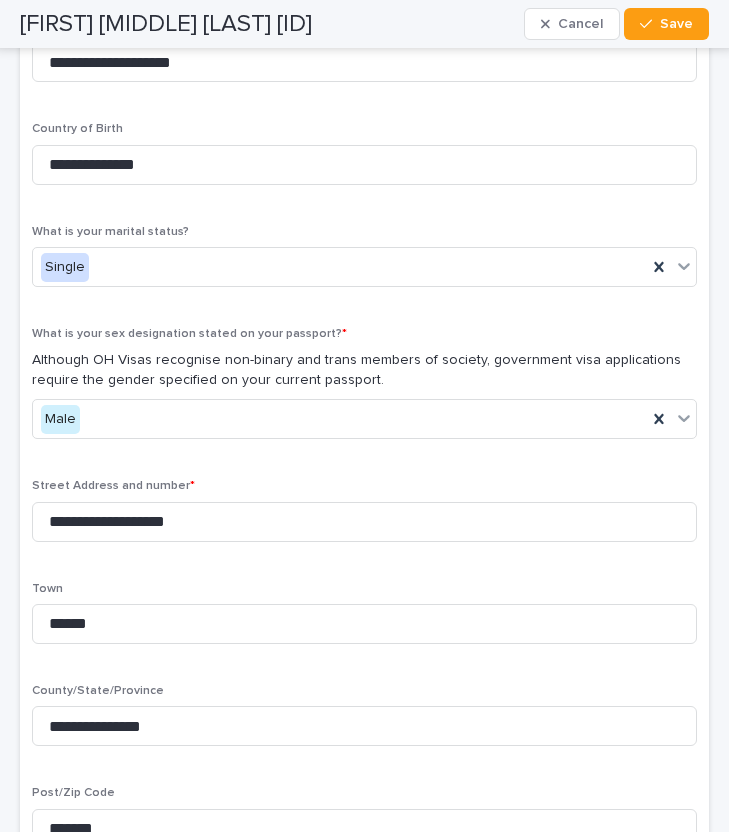 scroll, scrollTop: 1708, scrollLeft: 0, axis: vertical 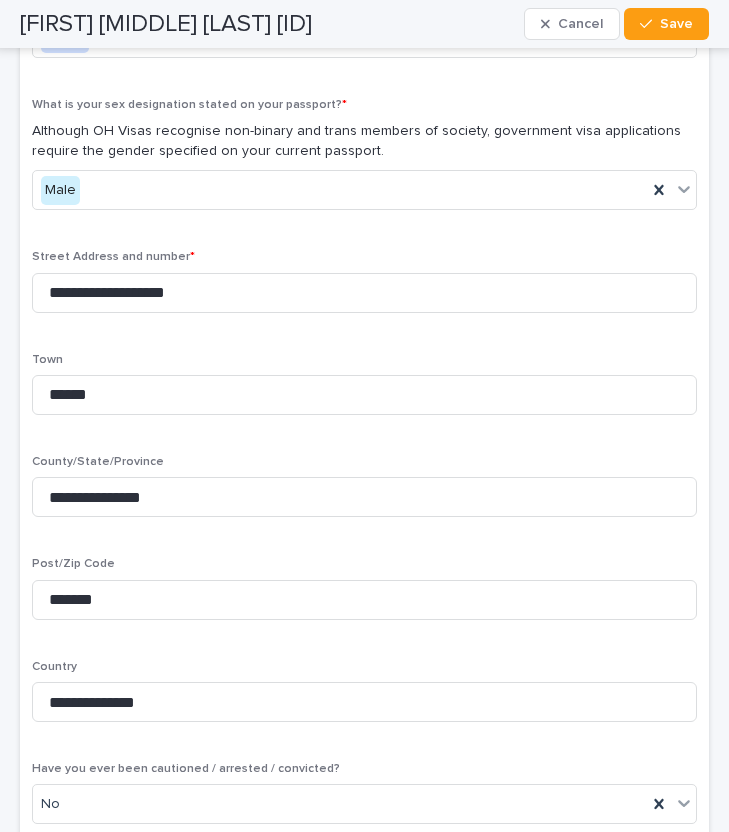 click on "**********" at bounding box center [364, -108] 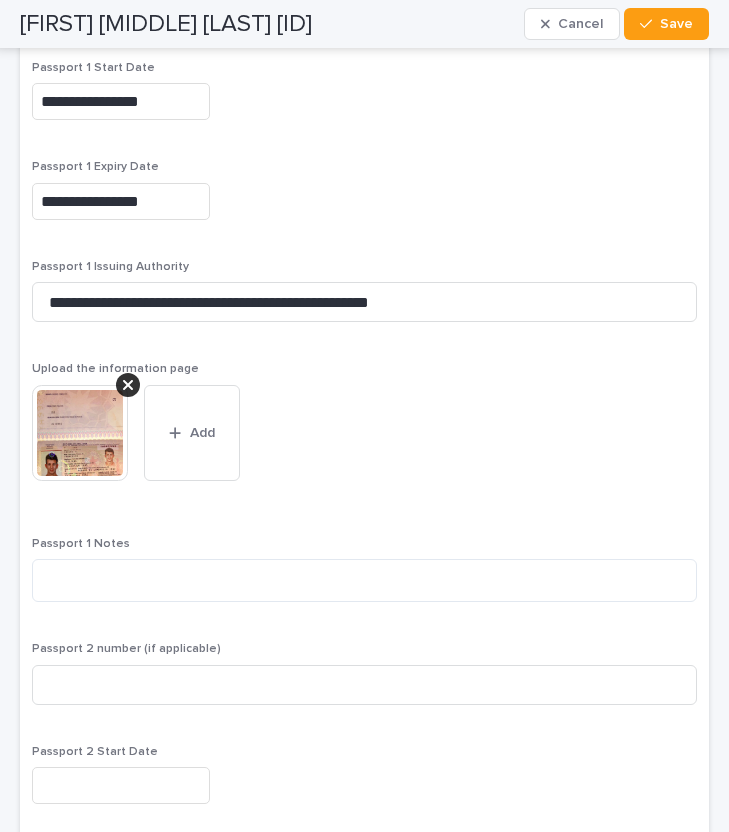 scroll, scrollTop: 2669, scrollLeft: 0, axis: vertical 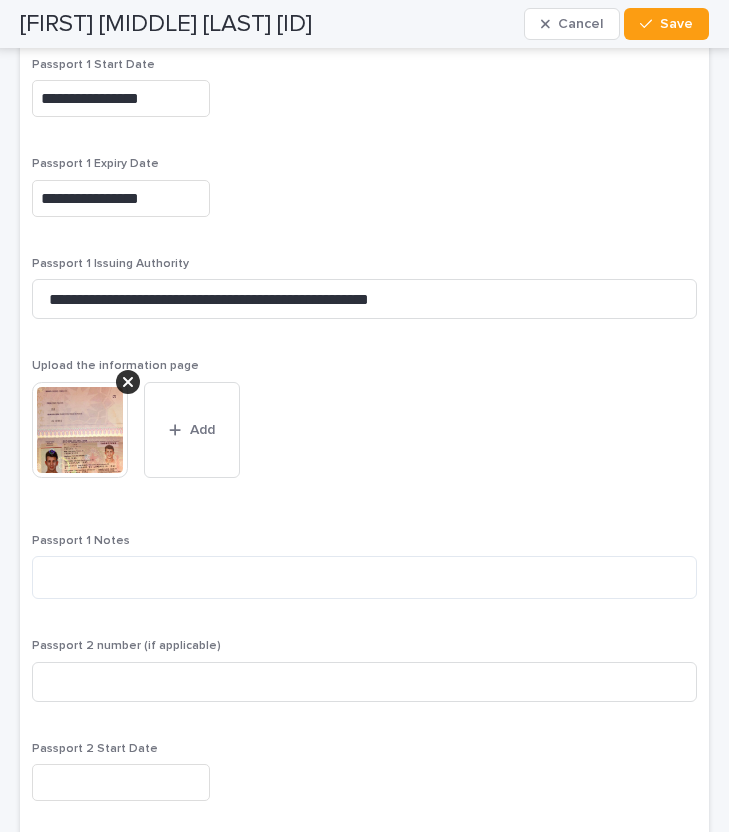 click at bounding box center [80, 430] 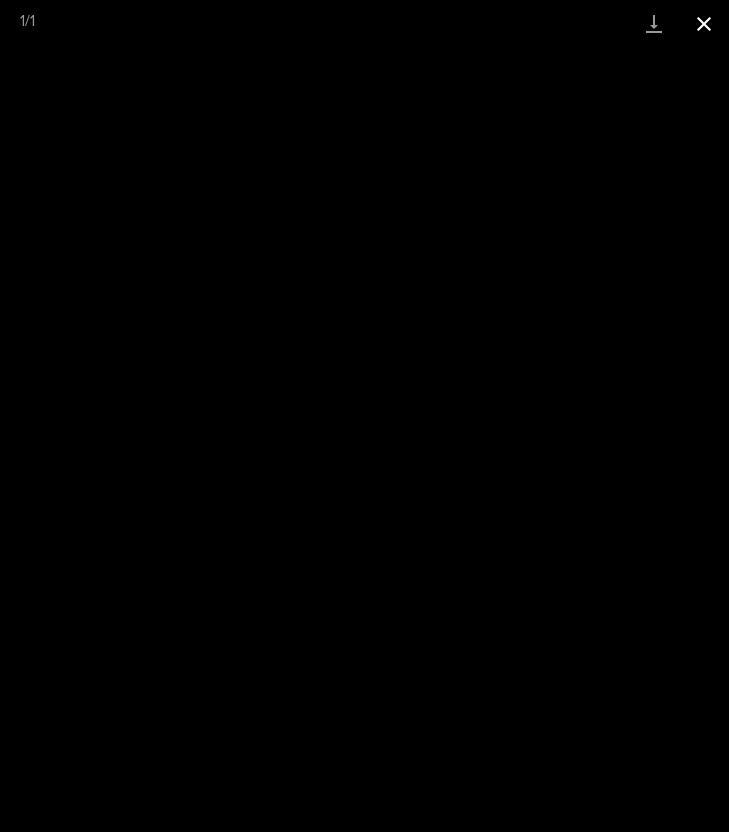click at bounding box center (704, 23) 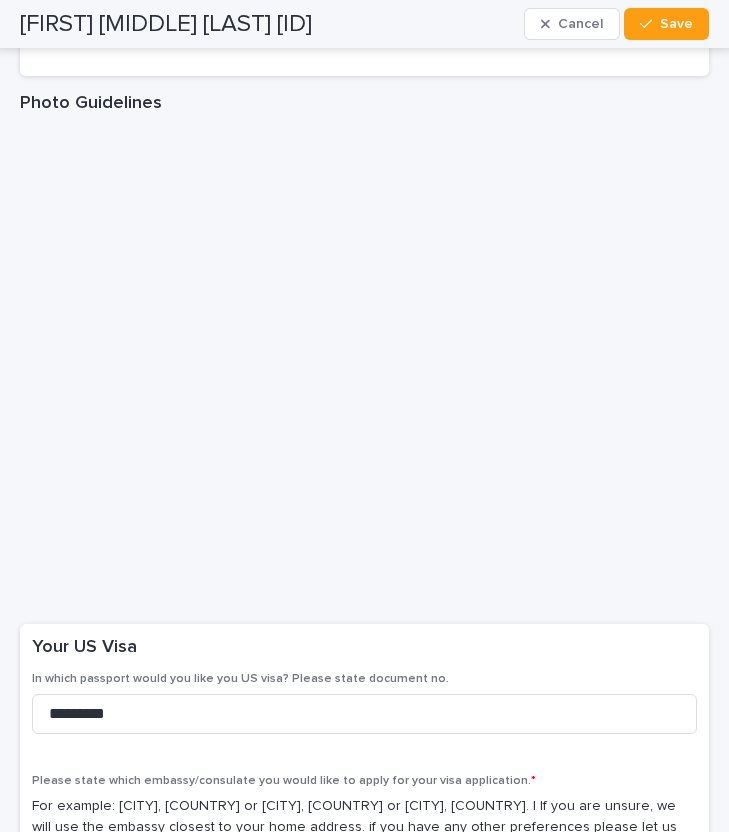scroll, scrollTop: 4042, scrollLeft: 0, axis: vertical 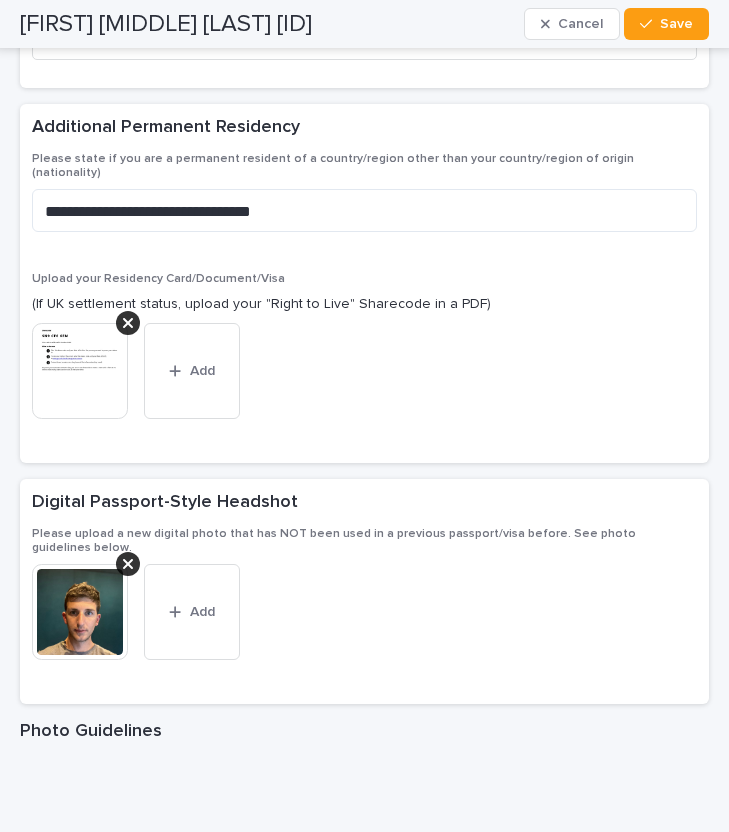 click at bounding box center [80, 612] 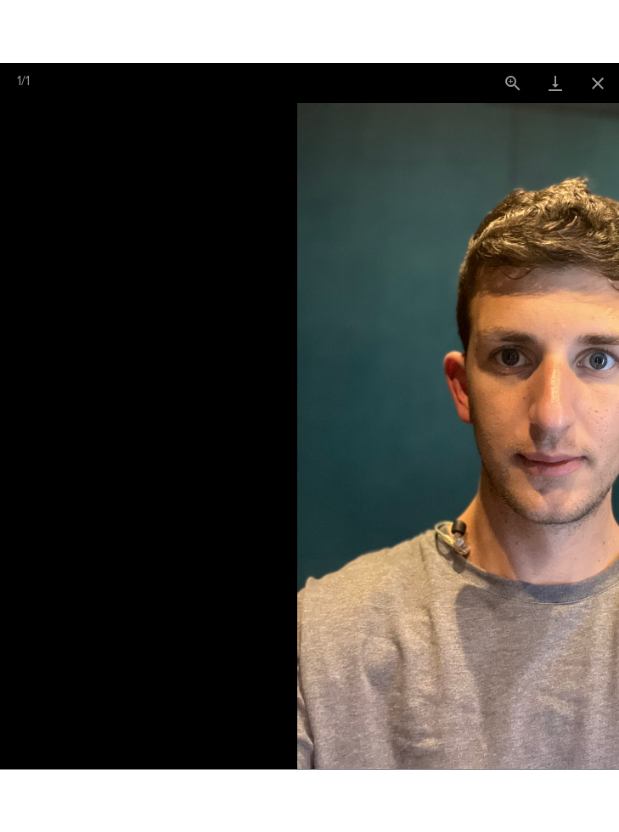 scroll, scrollTop: 0, scrollLeft: 0, axis: both 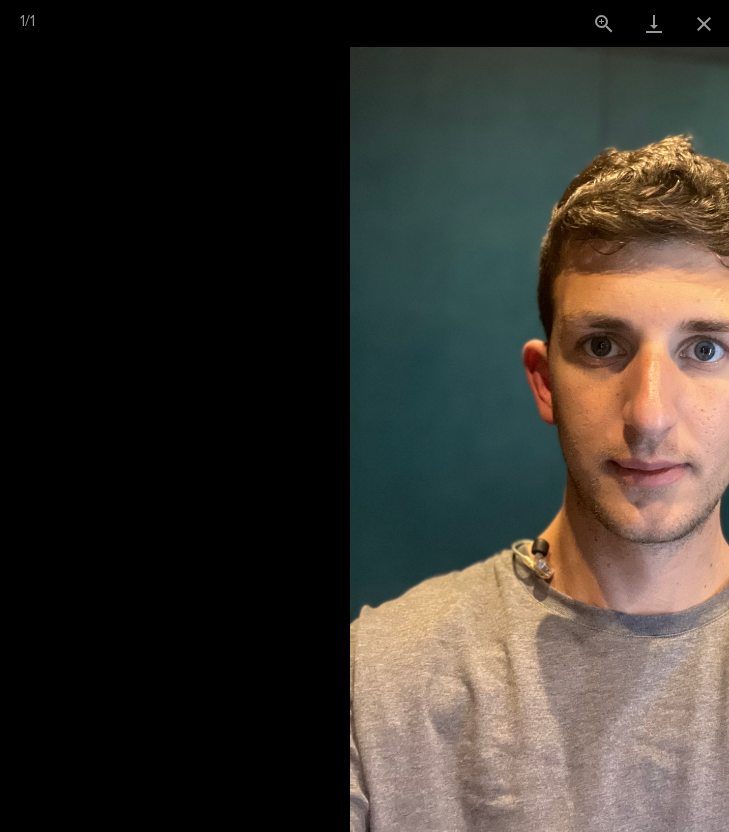 click at bounding box center [644, 439] 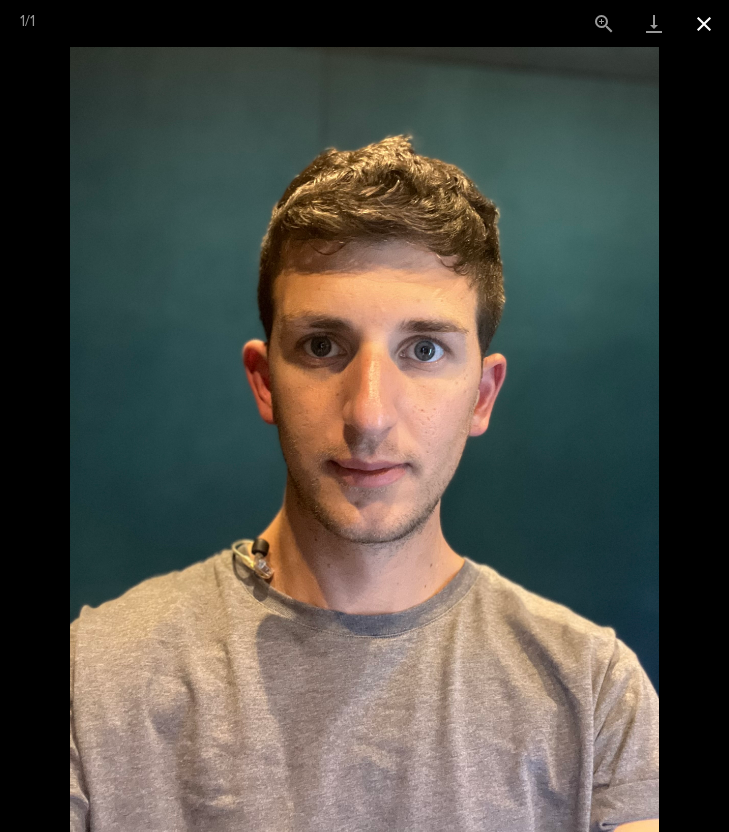 click at bounding box center [704, 23] 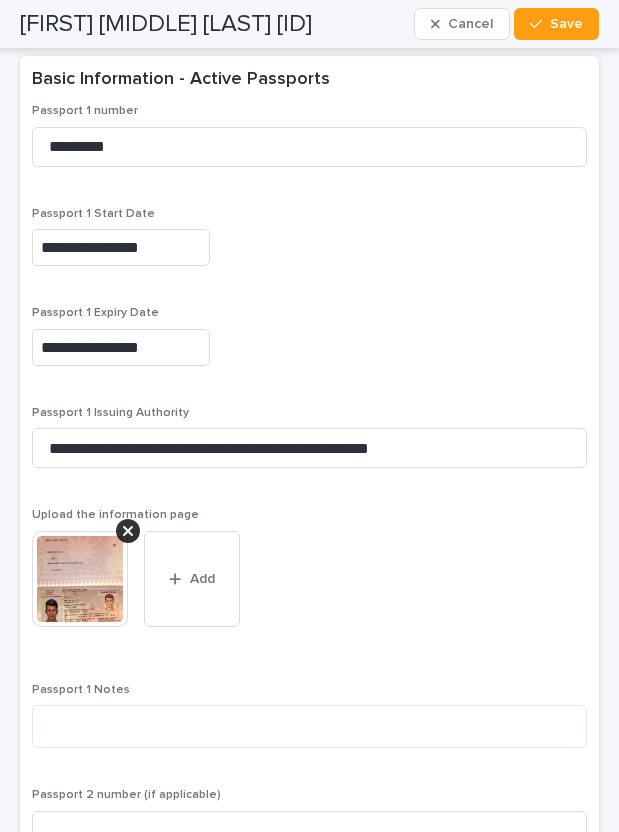 scroll, scrollTop: 2519, scrollLeft: 0, axis: vertical 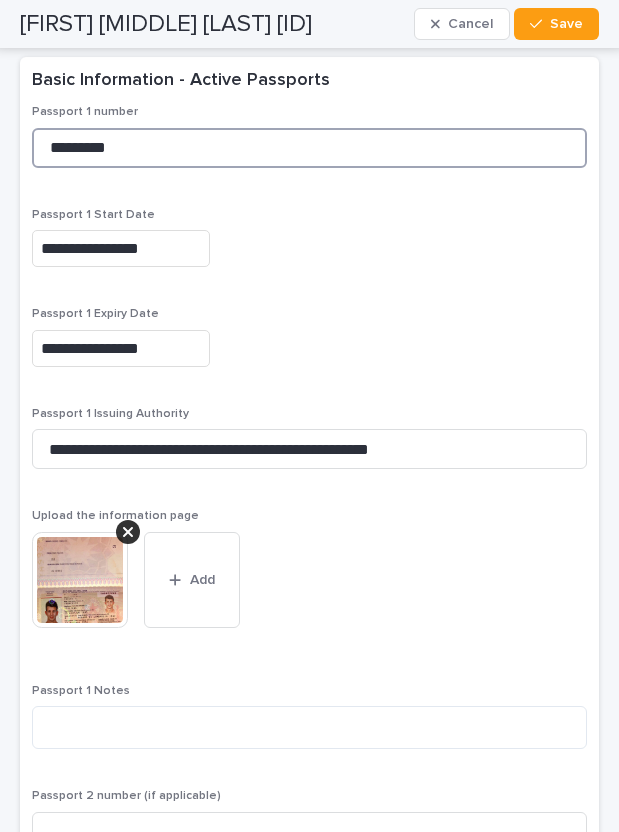 click on "*********" at bounding box center [309, 148] 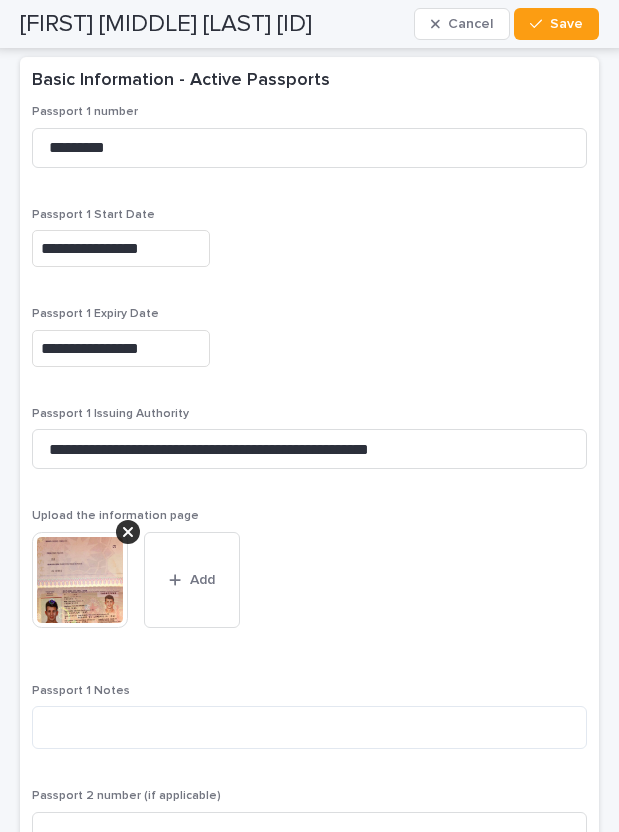 click on "[FIRST] [MIDDLE] [LAST] [ID]" at bounding box center (166, 24) 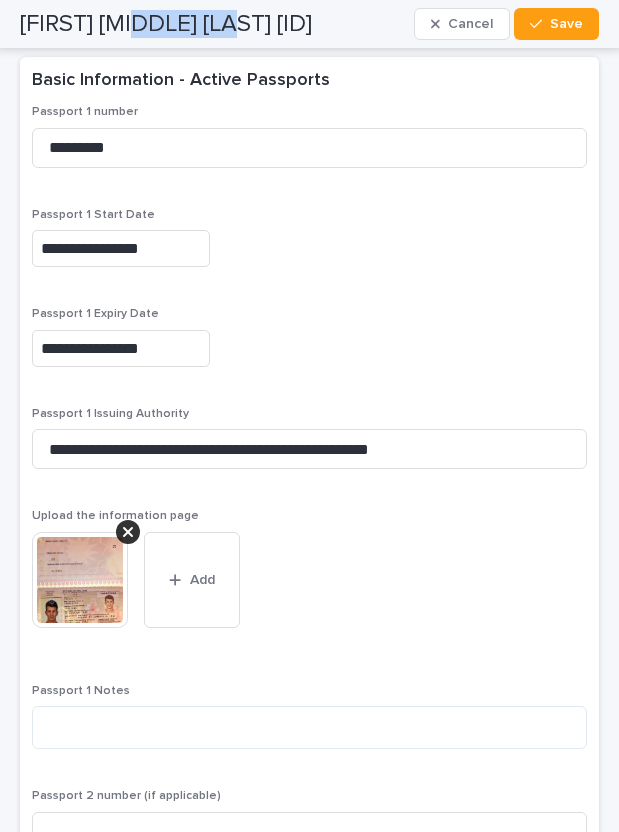 click on "[FIRST] [MIDDLE] [LAST] [ID]" at bounding box center (166, 24) 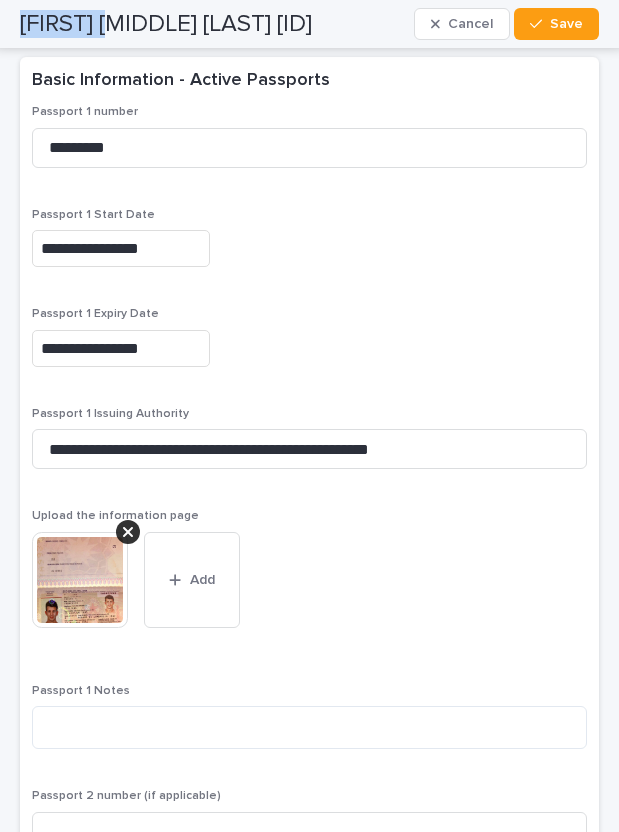 click on "[FIRST] [MIDDLE] [LAST] [ID]" at bounding box center (166, 24) 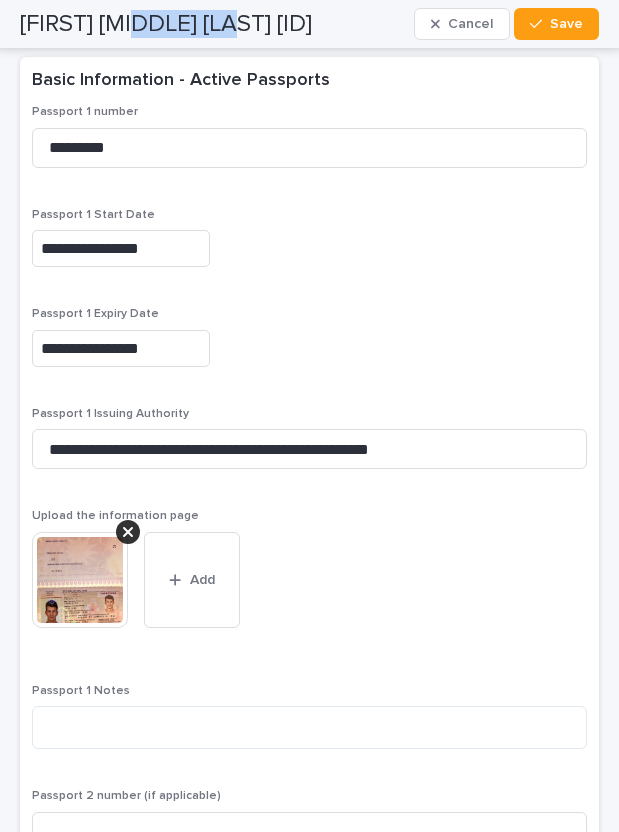 click on "[FIRST] [MIDDLE] [LAST] [ID]" at bounding box center (166, 24) 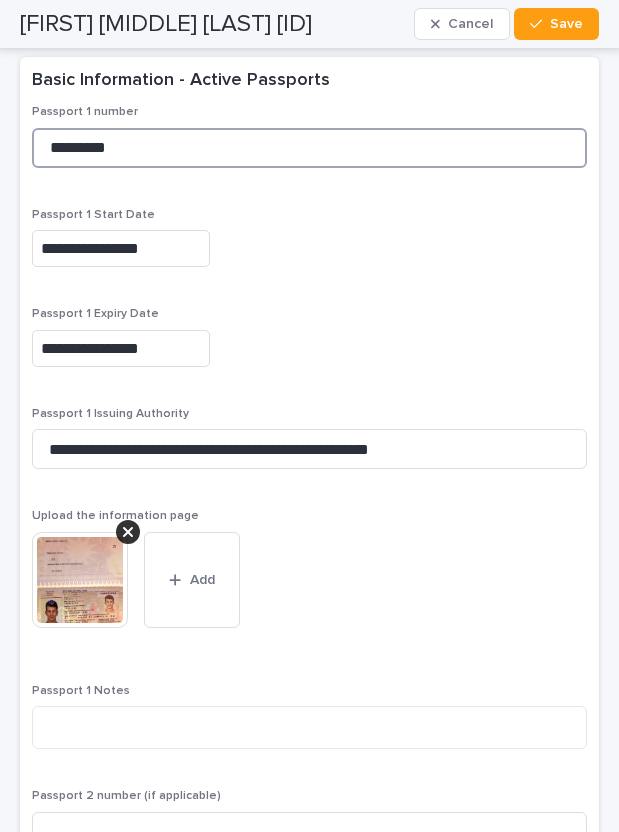 click on "*********" at bounding box center [309, 148] 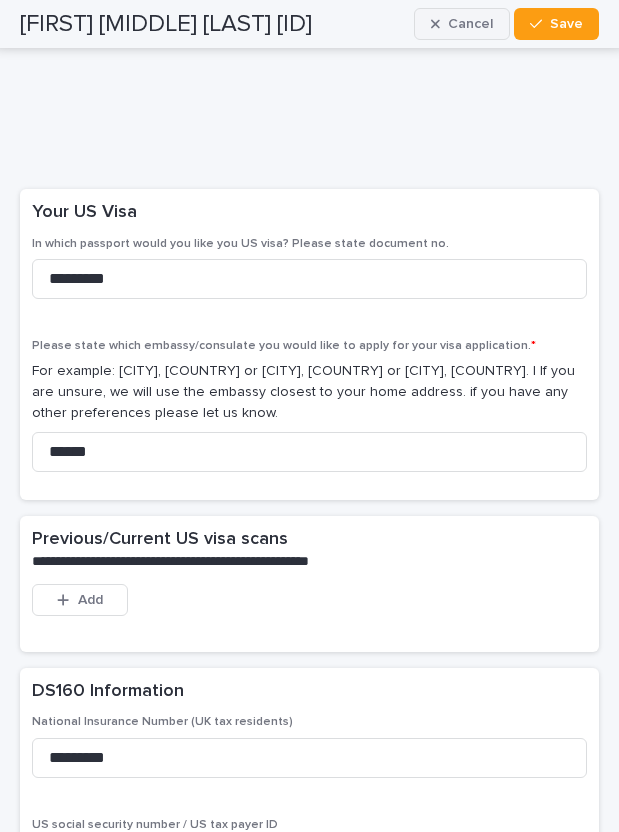 scroll, scrollTop: 5066, scrollLeft: 0, axis: vertical 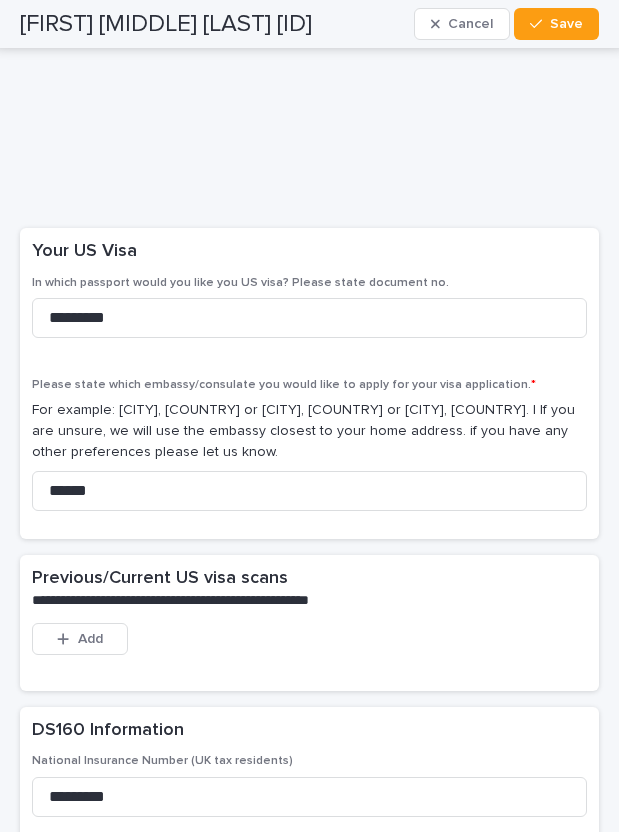 click on "[FIRST] [MIDDLE] [LAST] [ID]" at bounding box center [166, 24] 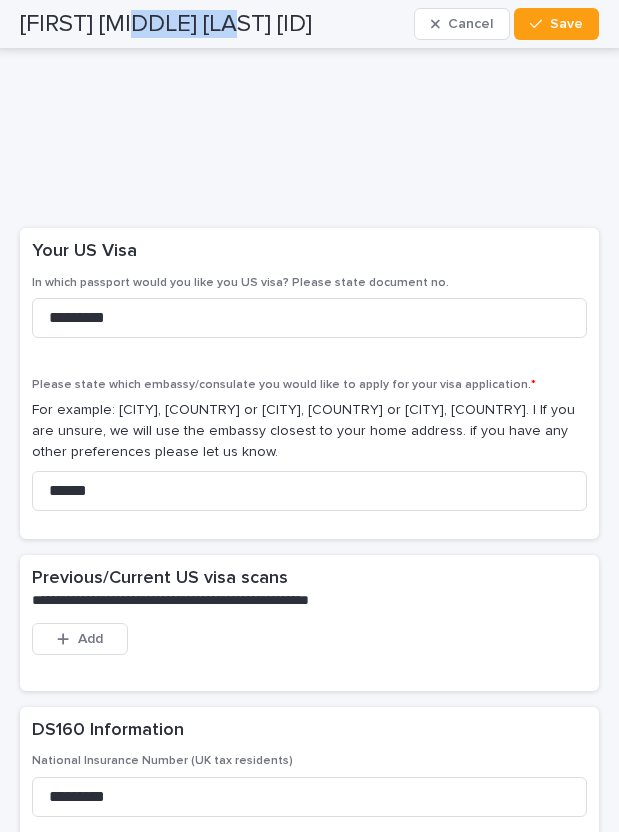 click on "[FIRST] [MIDDLE] [LAST] [ID]" at bounding box center [166, 24] 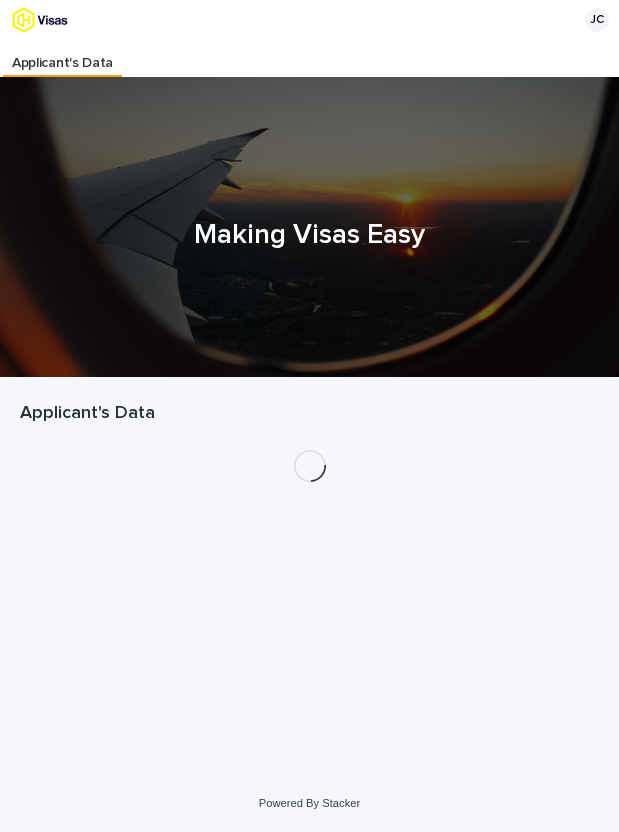 scroll, scrollTop: 0, scrollLeft: 0, axis: both 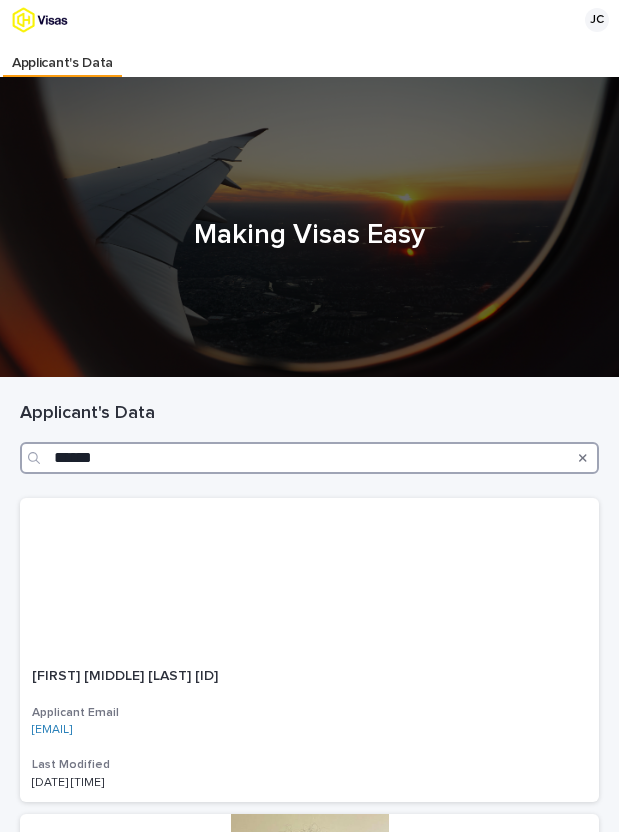 click on "******" at bounding box center [309, 458] 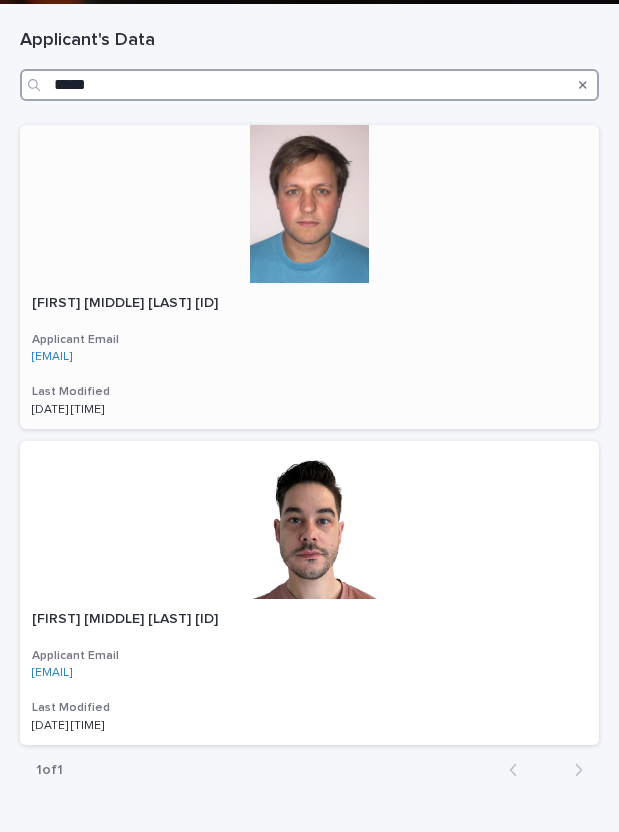 scroll, scrollTop: 377, scrollLeft: 0, axis: vertical 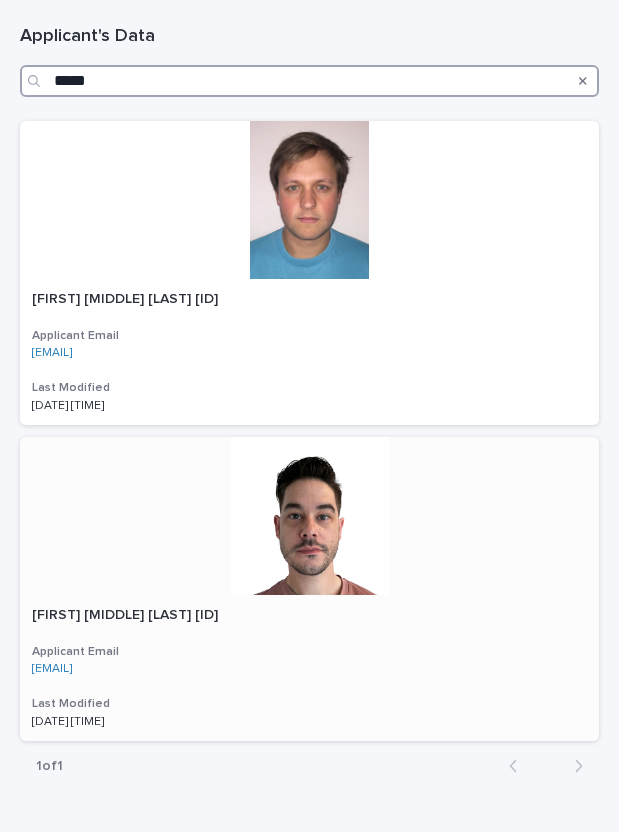 type on "*****" 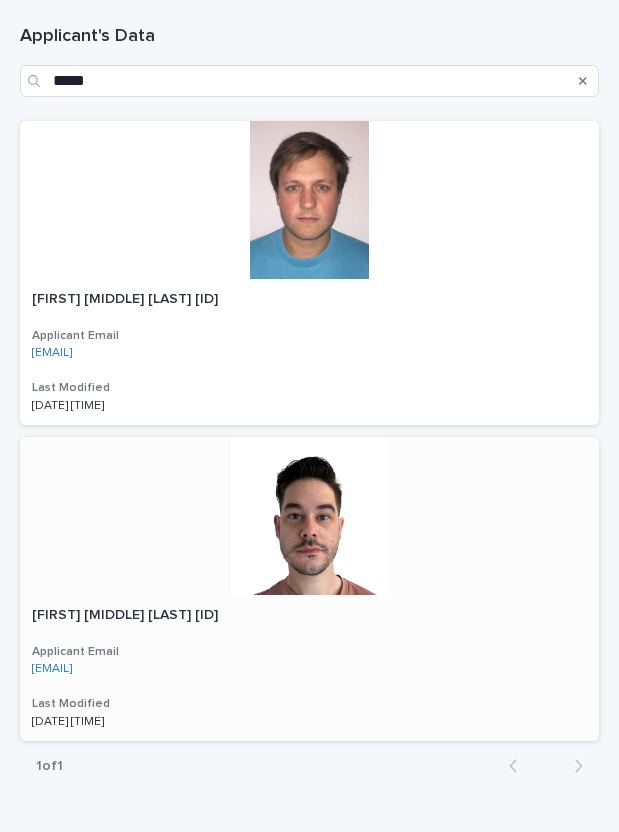 click on "[FIRST] [MIDDLE] [LAST] [ID]" at bounding box center (127, 613) 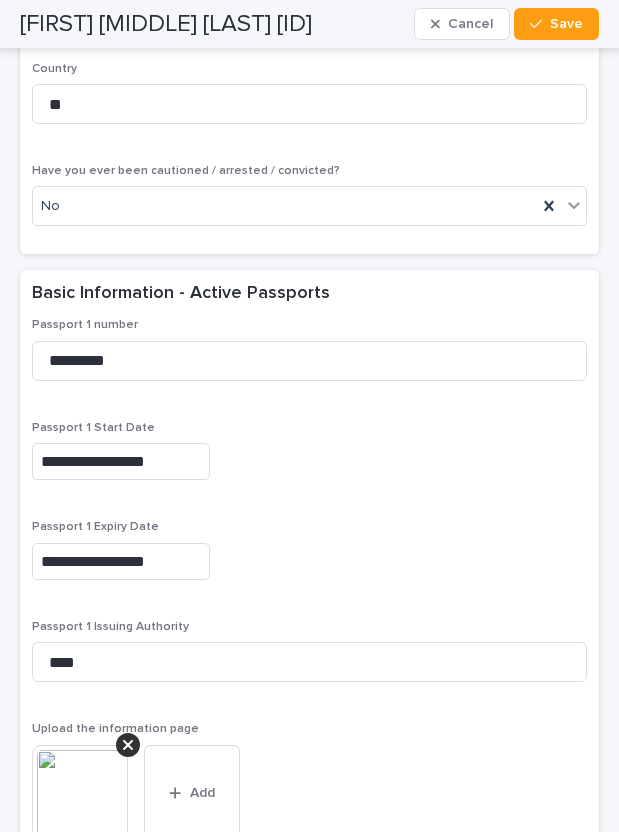 scroll, scrollTop: 2417, scrollLeft: 0, axis: vertical 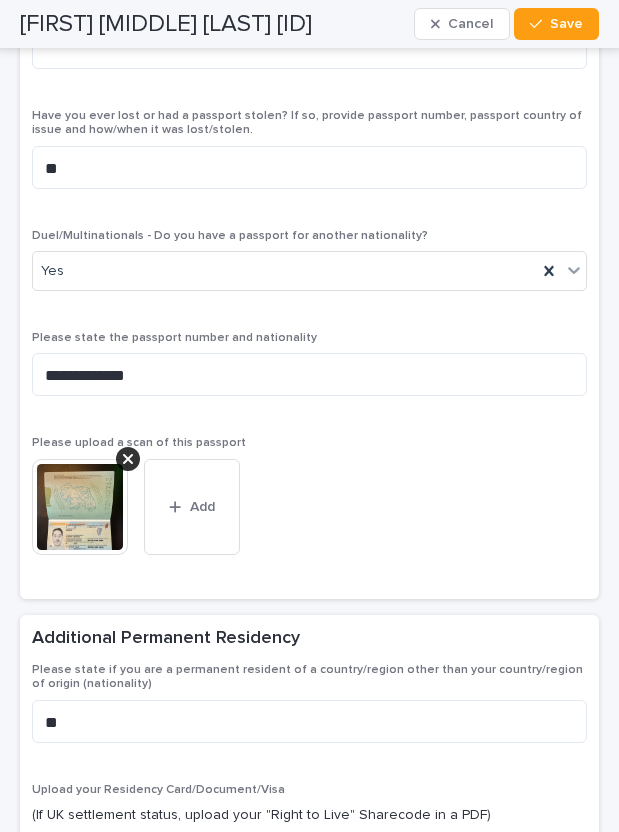 click at bounding box center [80, 507] 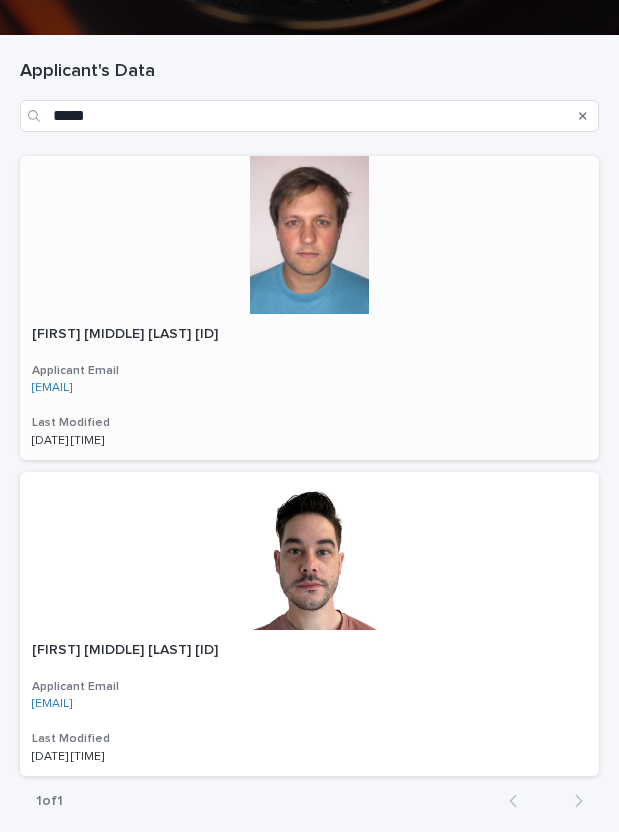 scroll, scrollTop: 345, scrollLeft: 0, axis: vertical 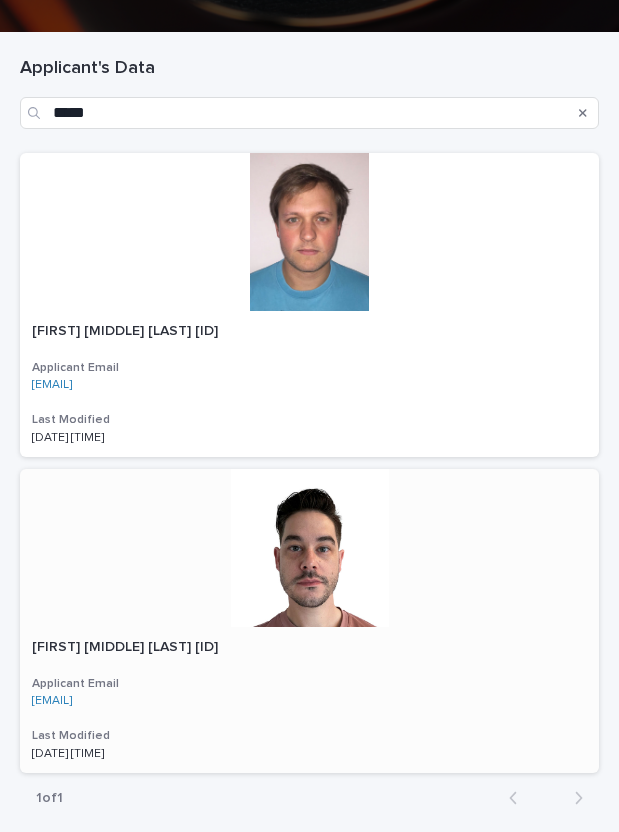 click on "[FIRST] [MIDDLE] [LAST] [ID]" at bounding box center [127, 645] 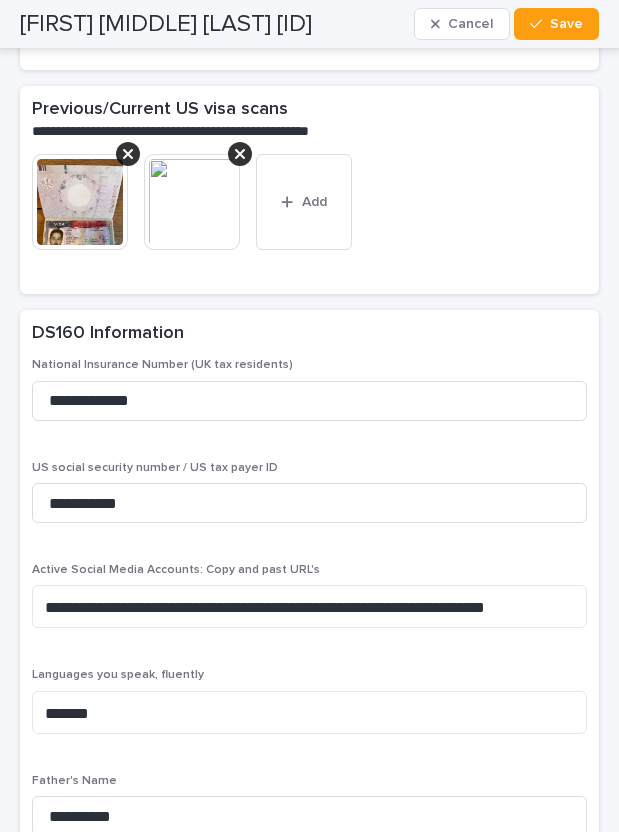 scroll, scrollTop: 5660, scrollLeft: 0, axis: vertical 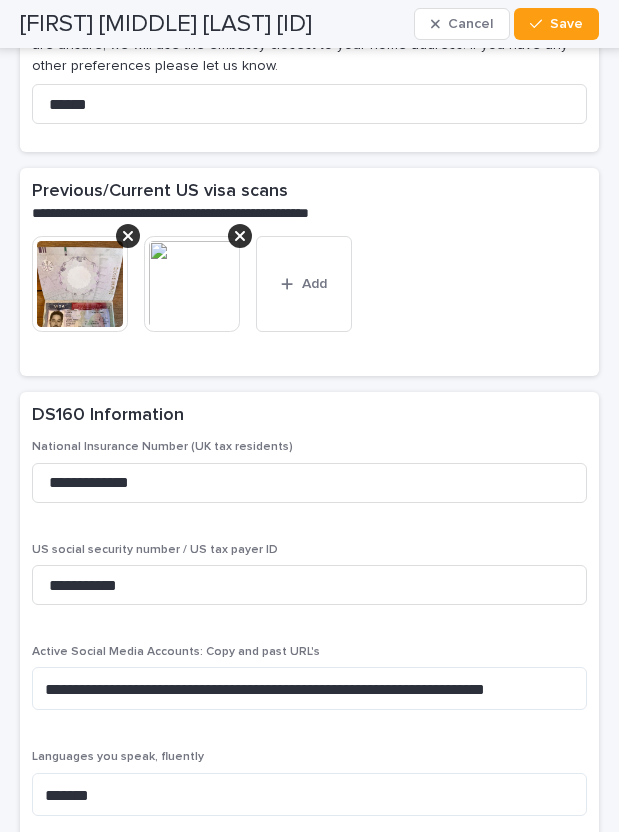 click at bounding box center (80, 284) 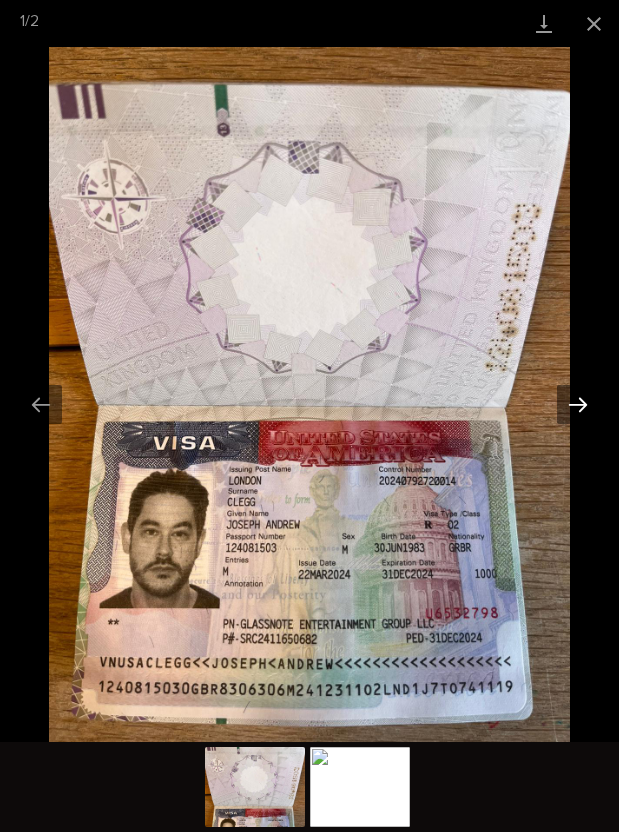 click at bounding box center (578, 404) 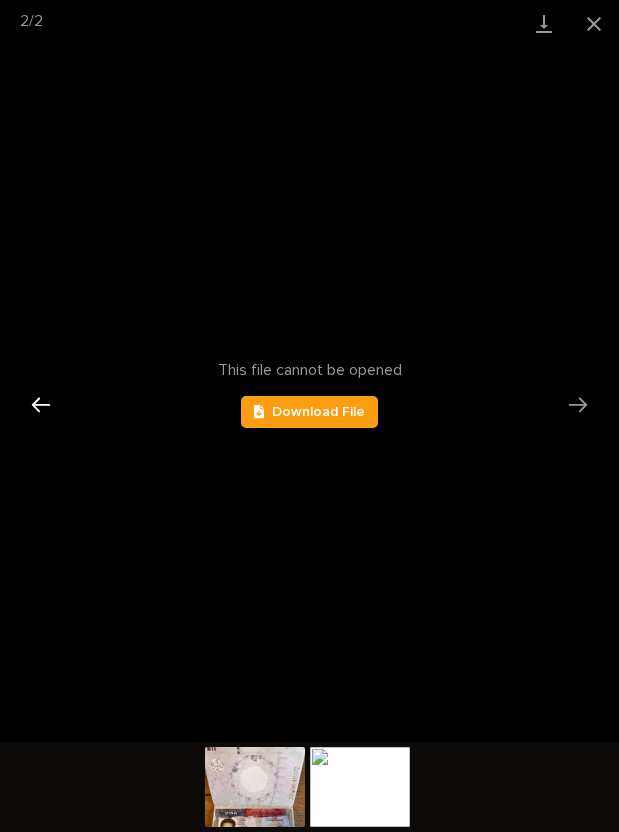 click at bounding box center (41, 404) 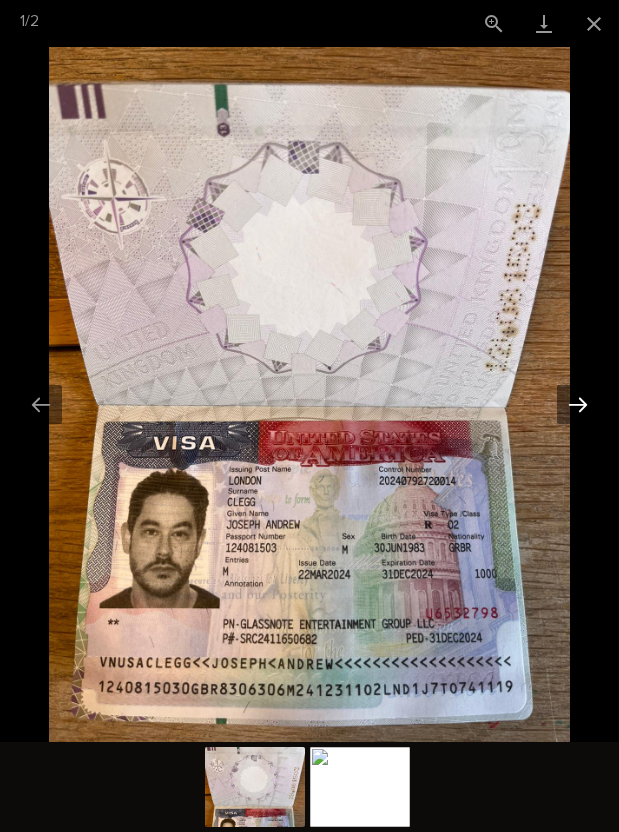 click at bounding box center (578, 404) 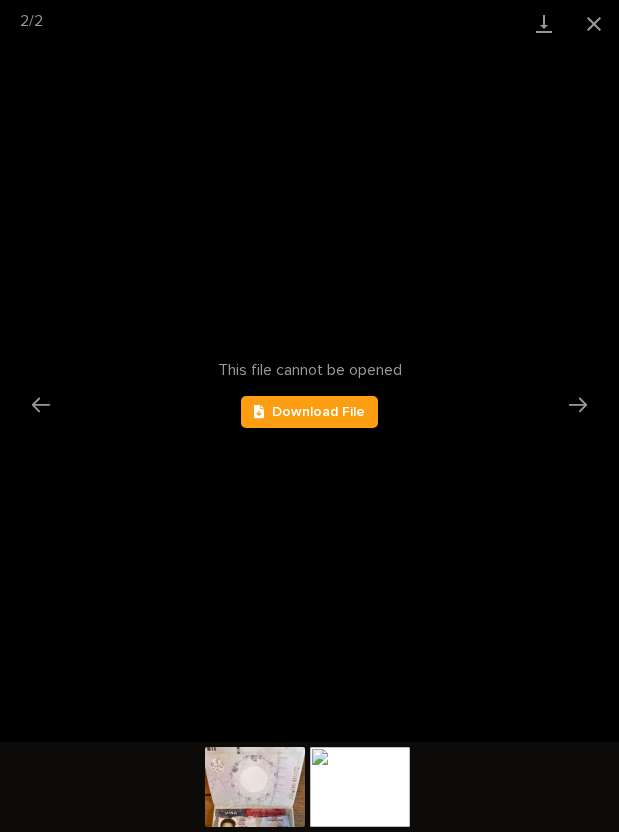 click at bounding box center (360, 787) 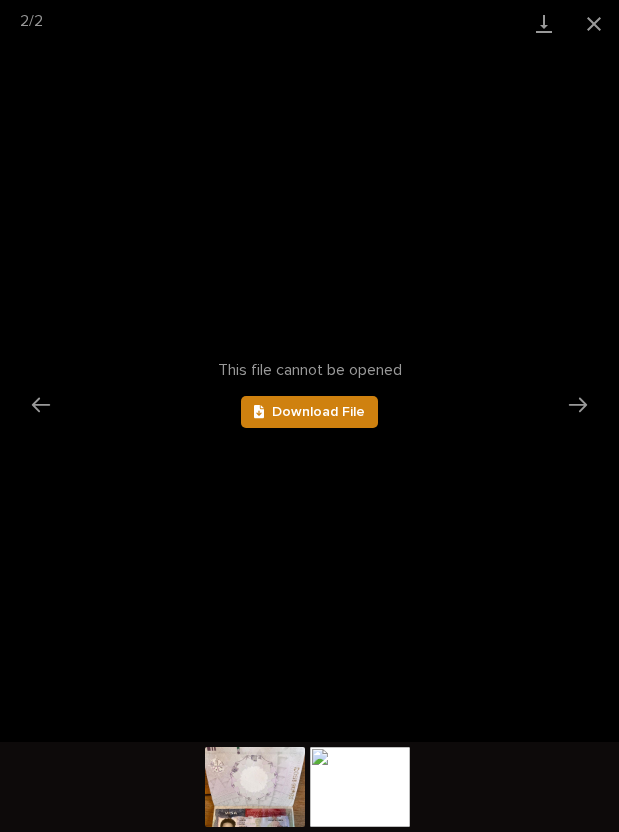 click on "Download File" at bounding box center [318, 412] 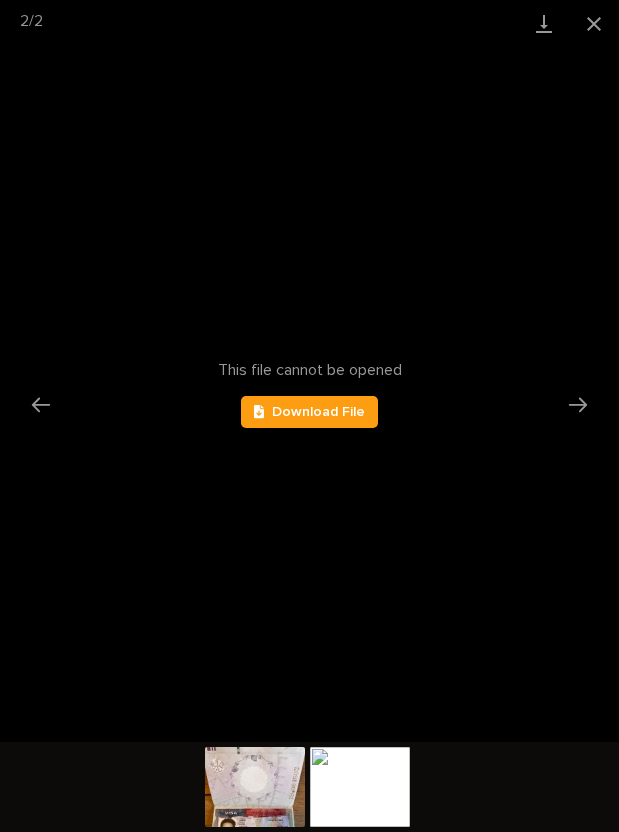 click at bounding box center (255, 787) 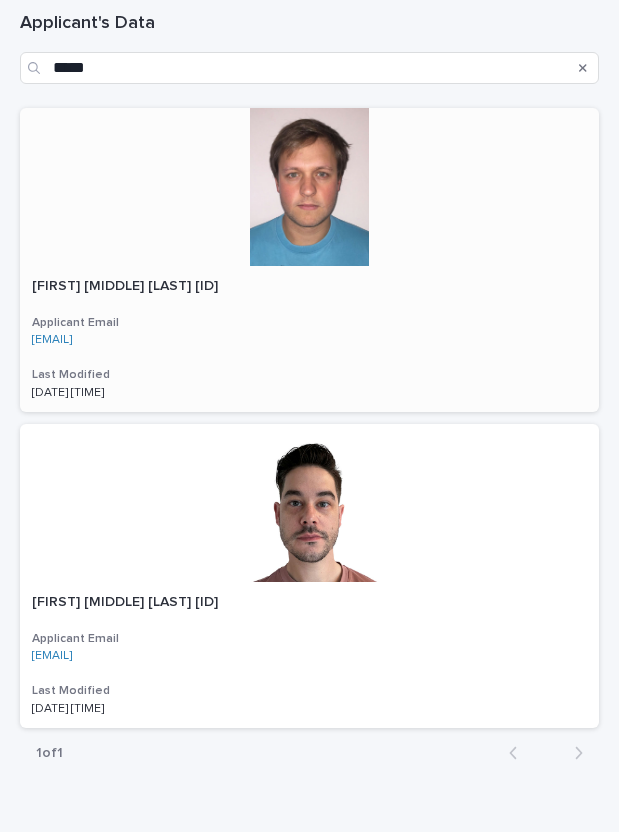 scroll, scrollTop: 405, scrollLeft: 0, axis: vertical 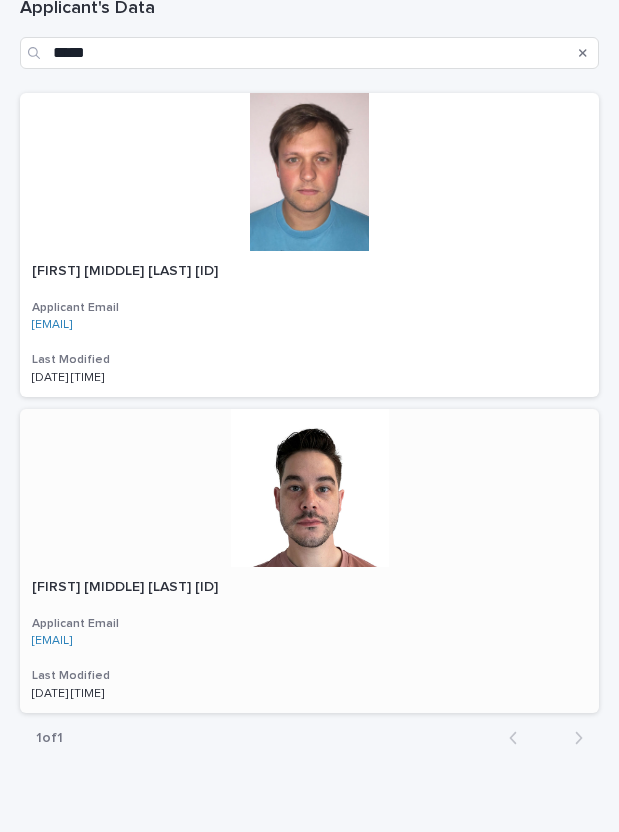 click on "[FIRST] [MIDDLE] [LAST] [ID]" at bounding box center (127, 585) 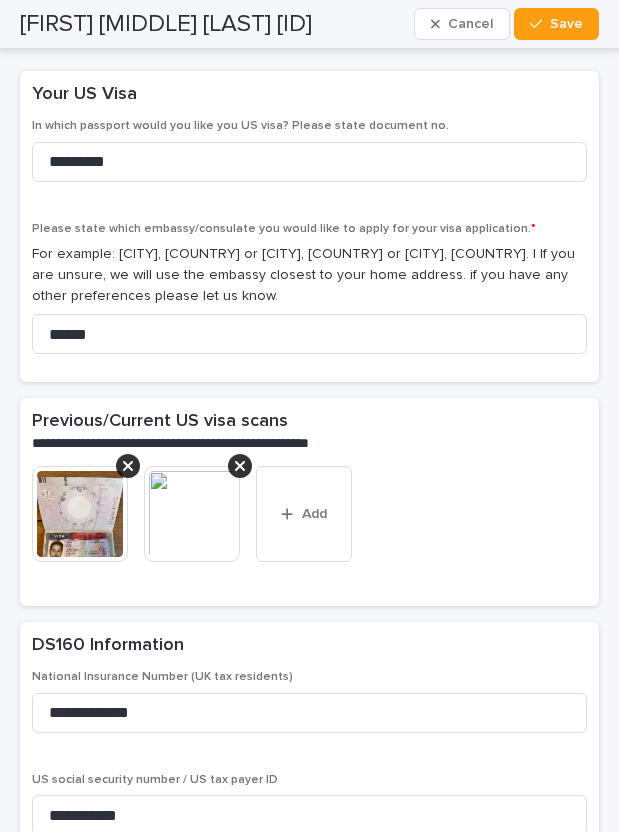 scroll, scrollTop: 5403, scrollLeft: 0, axis: vertical 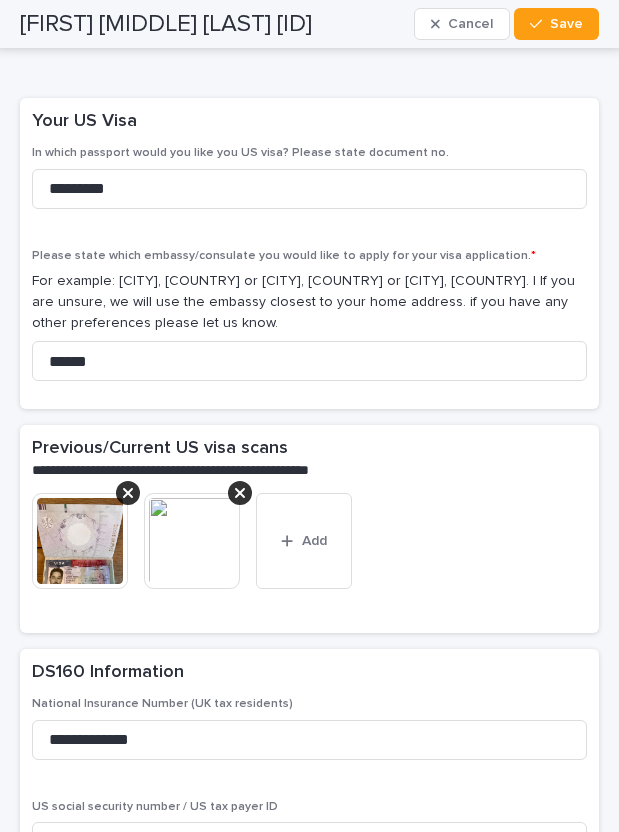 click on "[FIRST] [MIDDLE] [LAST] [ID]" at bounding box center [166, 24] 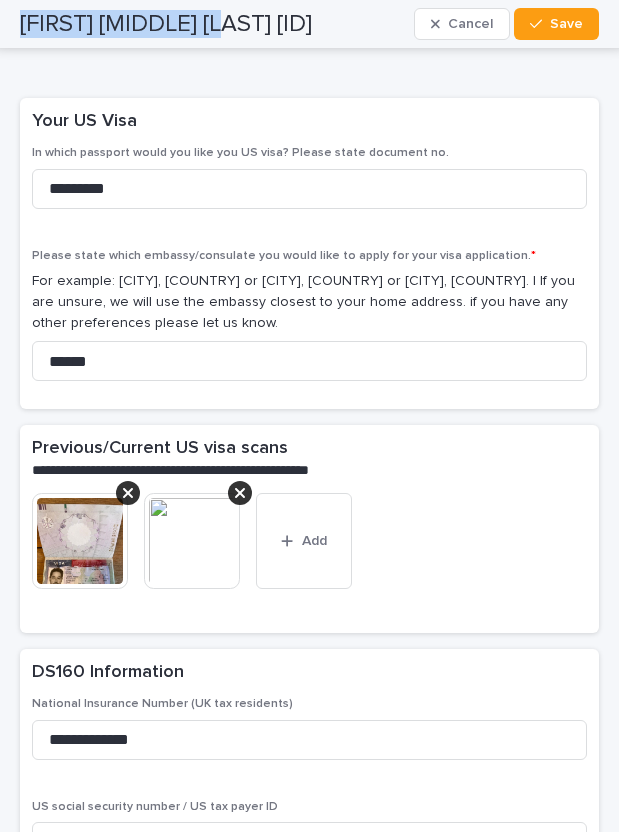 drag, startPoint x: 33, startPoint y: 24, endPoint x: 191, endPoint y: 24, distance: 158 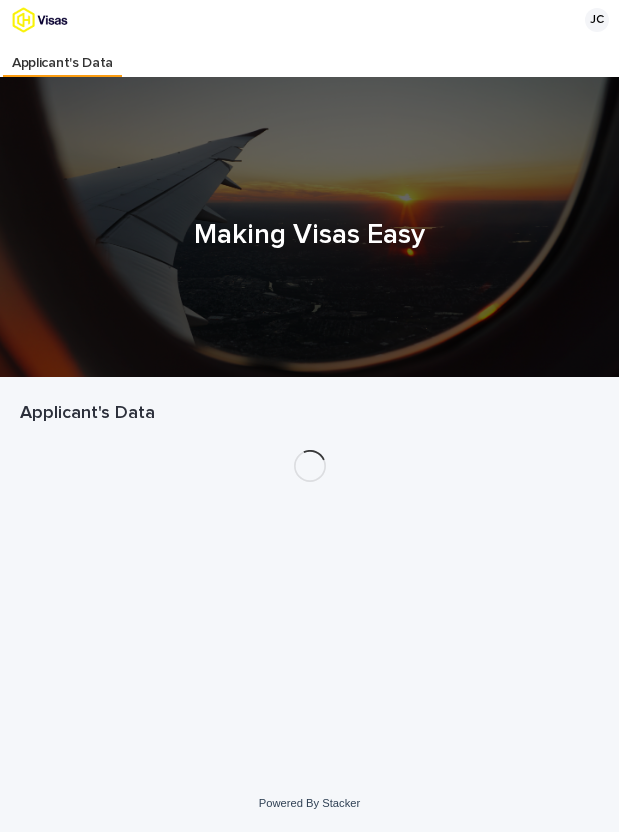 scroll, scrollTop: 0, scrollLeft: 0, axis: both 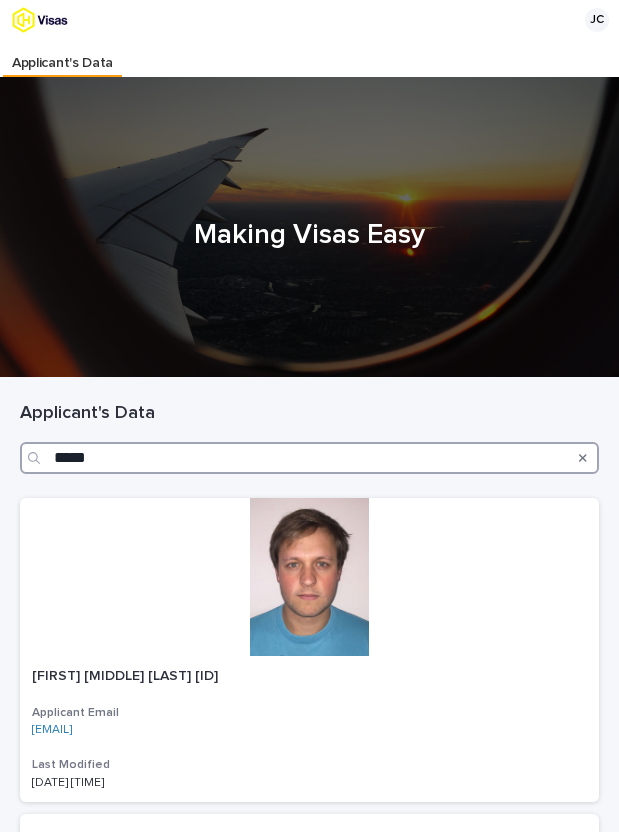 click on "*****" at bounding box center [309, 458] 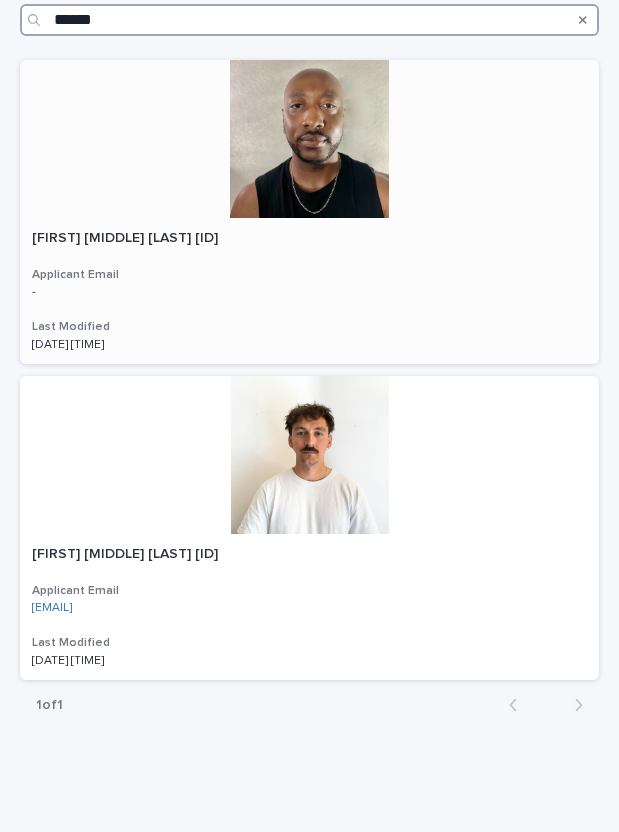 scroll, scrollTop: 441, scrollLeft: 0, axis: vertical 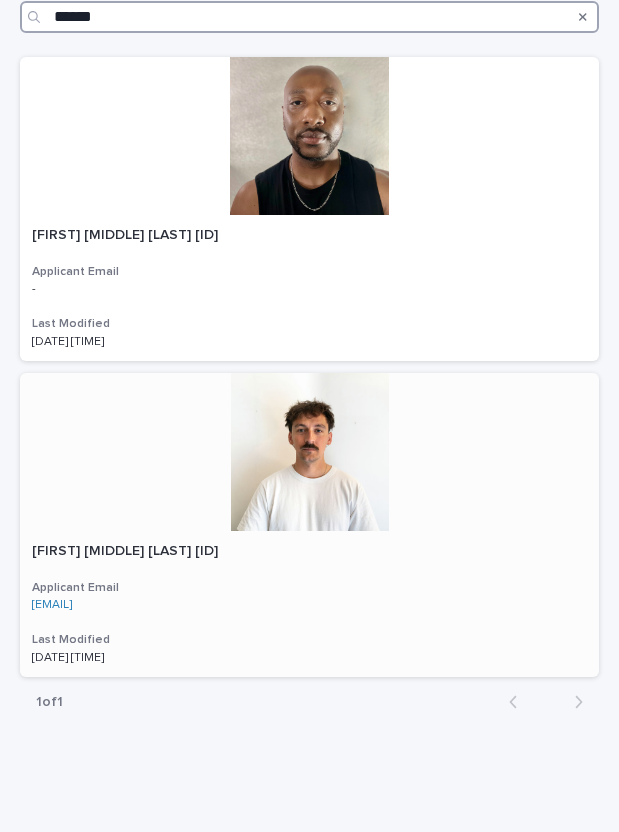type on "******" 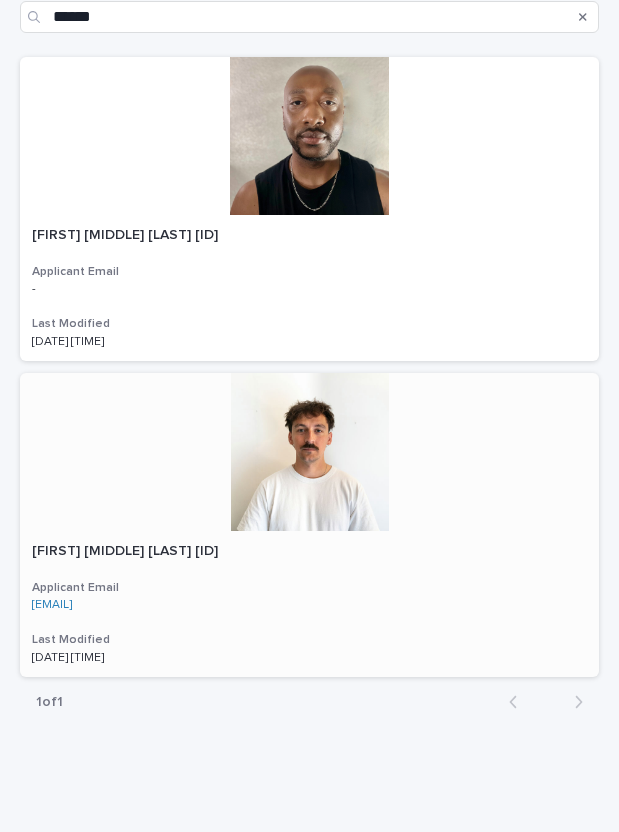 click on "[FIRST] [MIDDLE] [LAST] [ID]" at bounding box center [127, 549] 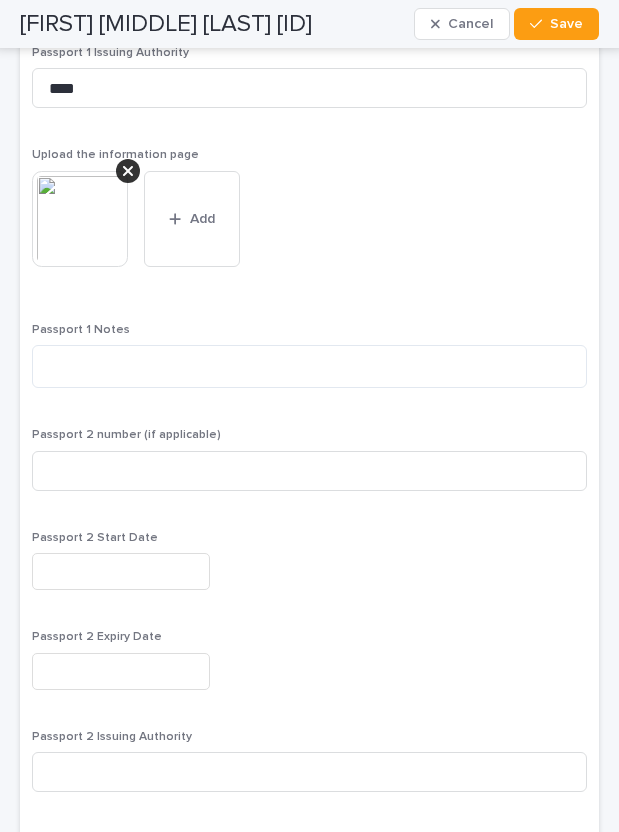 scroll, scrollTop: 2857, scrollLeft: 0, axis: vertical 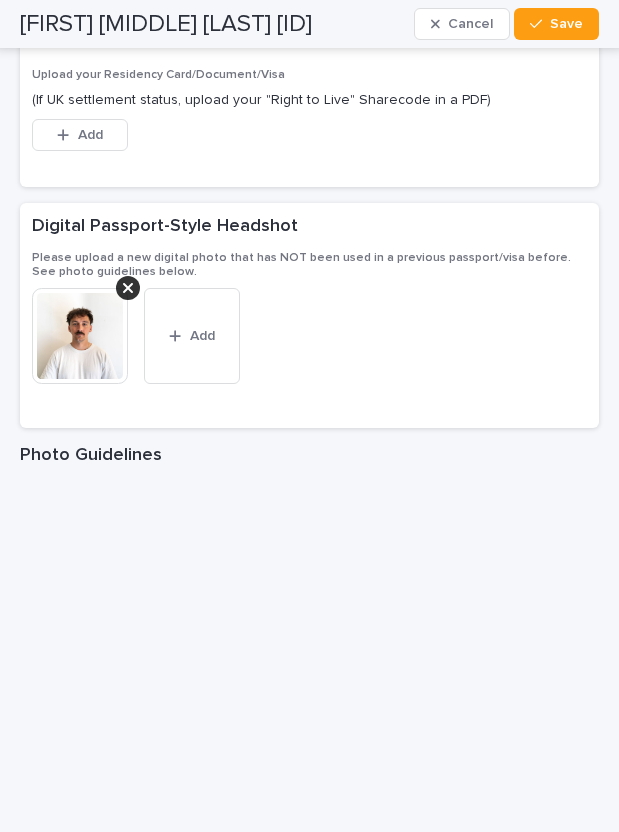 click at bounding box center [80, 336] 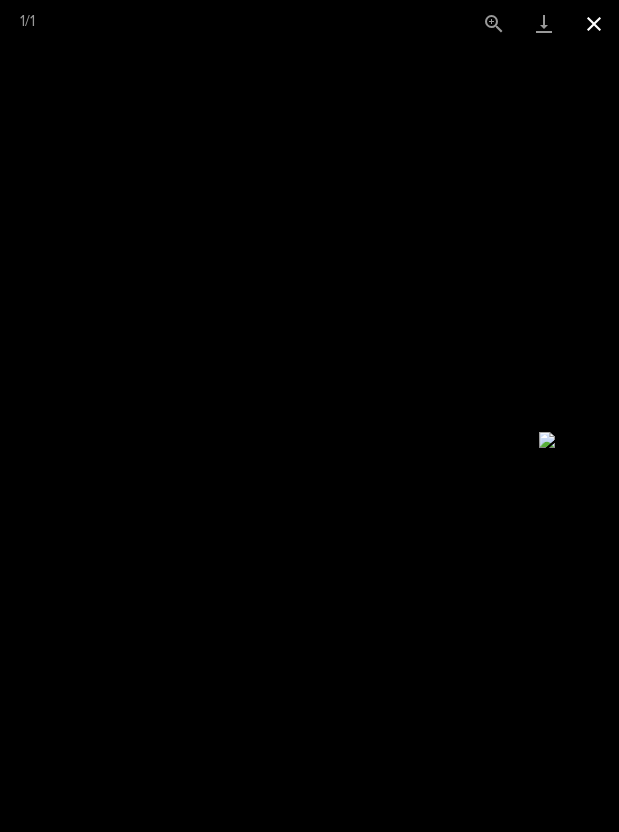click at bounding box center [594, 23] 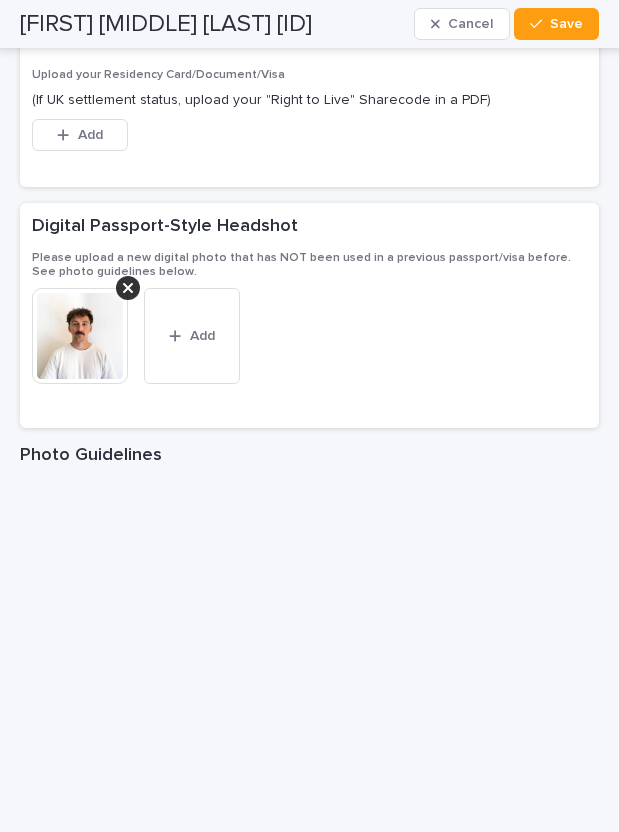 click at bounding box center (80, 336) 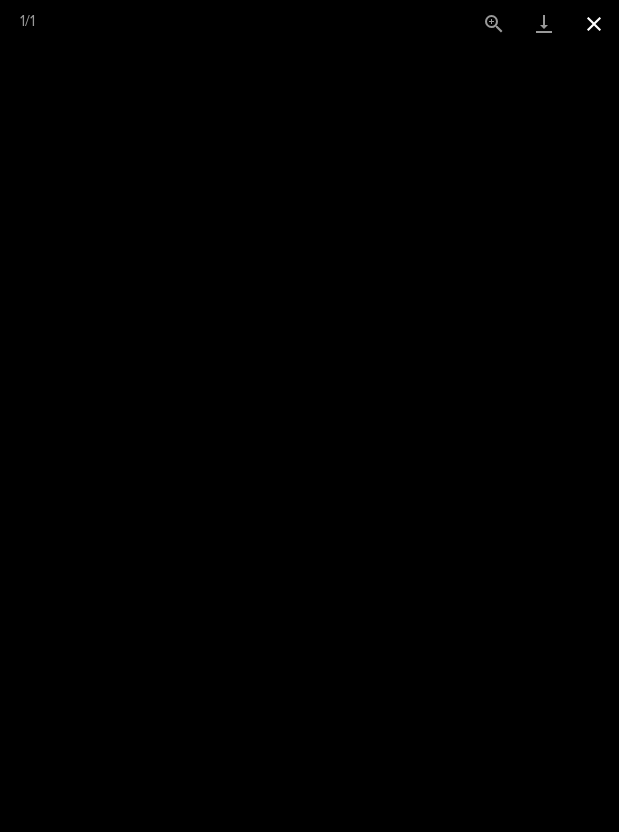 click at bounding box center (594, 23) 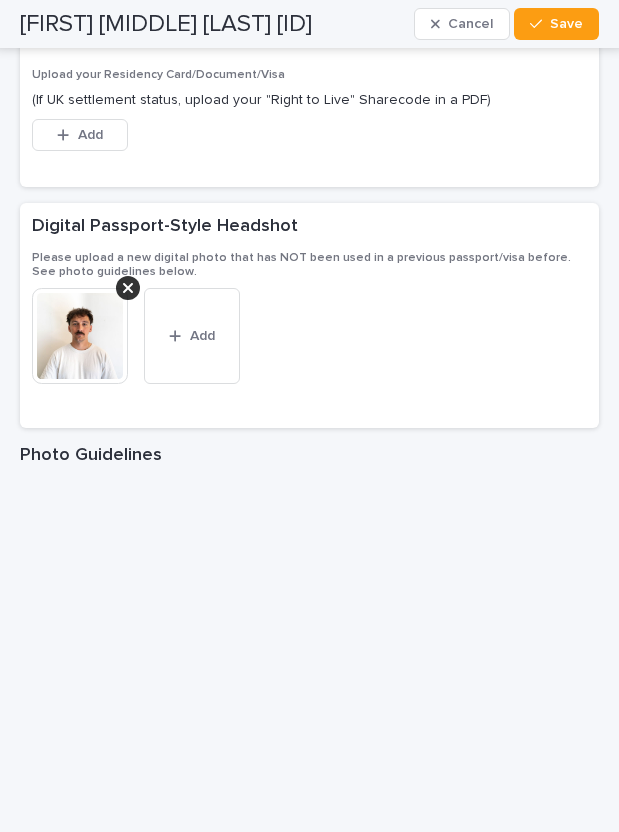 click at bounding box center [80, 336] 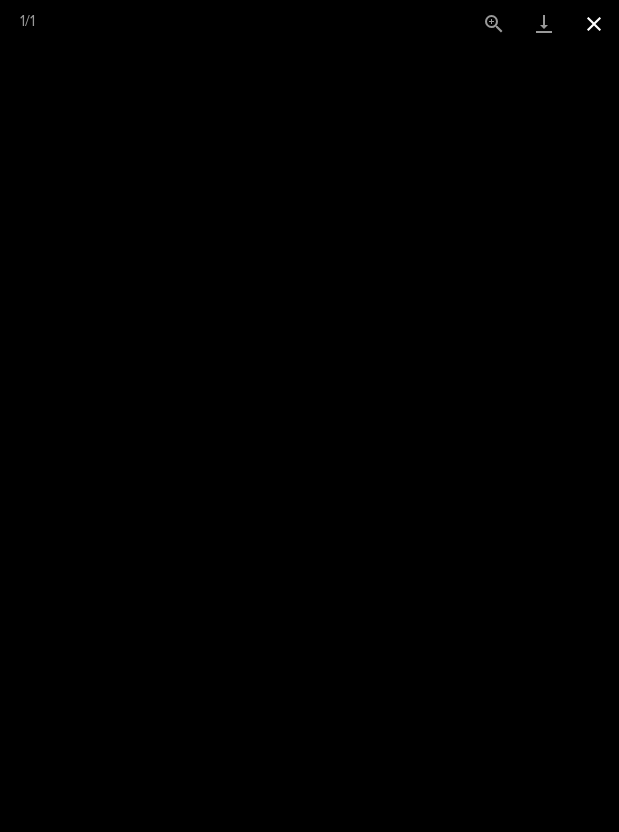 click at bounding box center [594, 23] 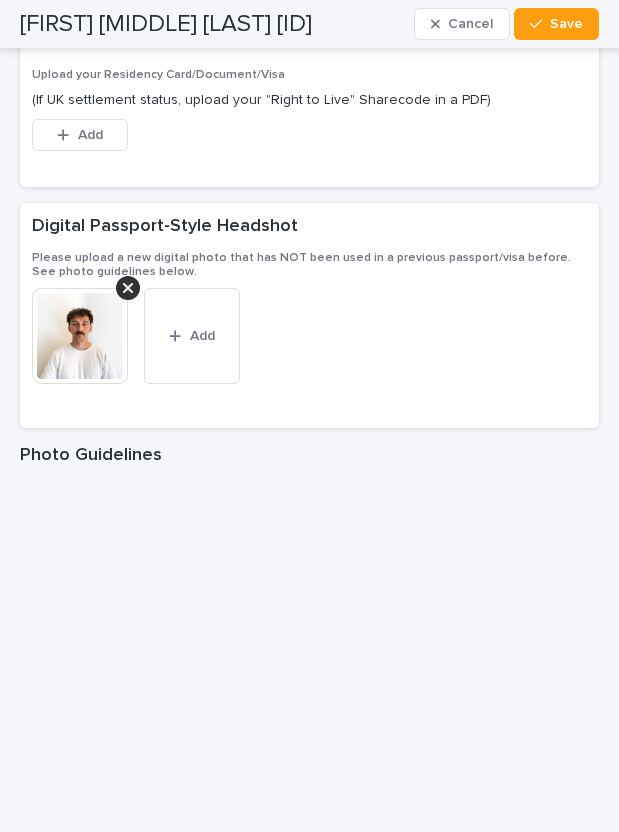 click at bounding box center (80, 336) 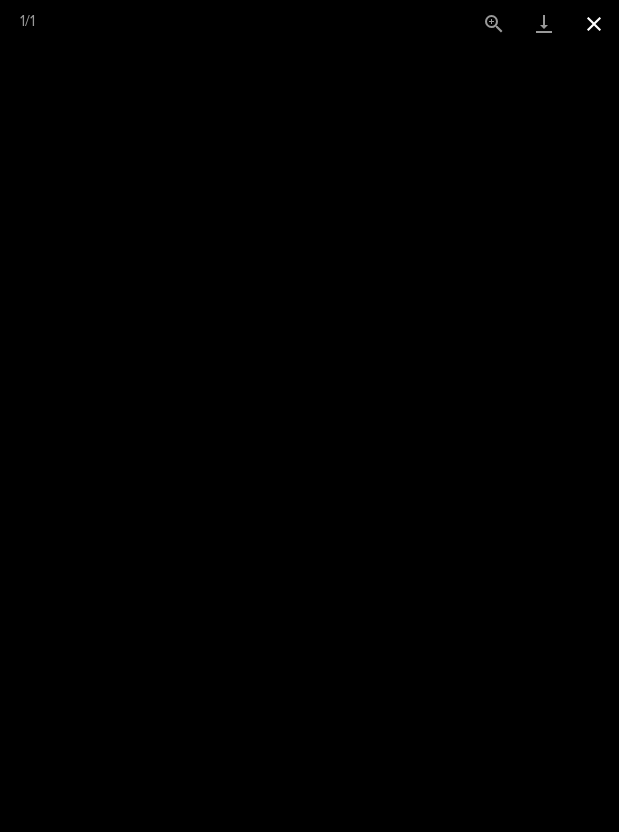click at bounding box center (594, 23) 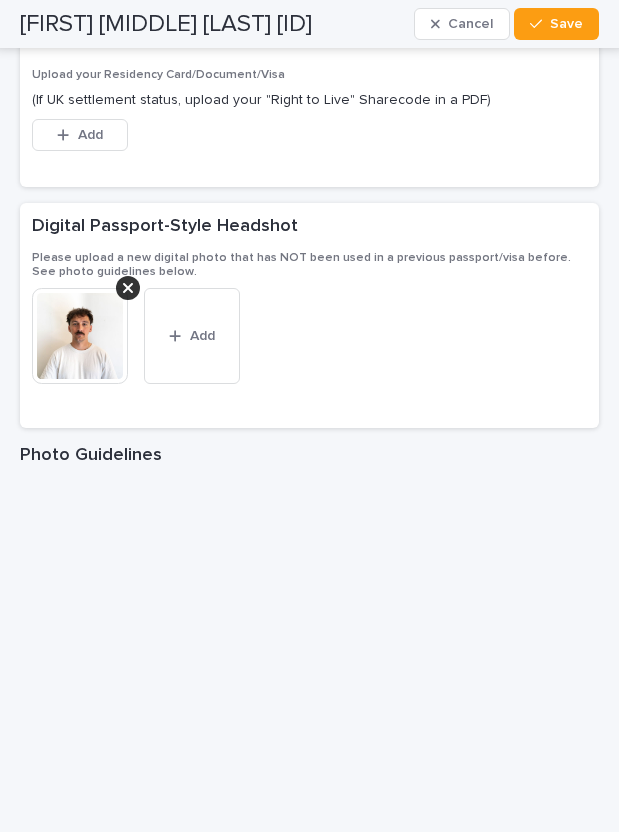 click on "**********" at bounding box center (309, 416) 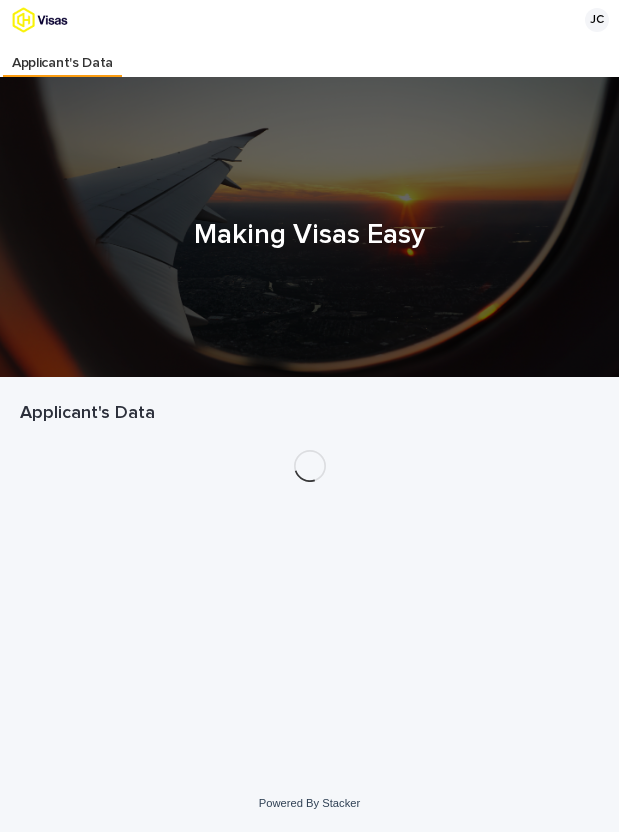 scroll, scrollTop: 0, scrollLeft: 0, axis: both 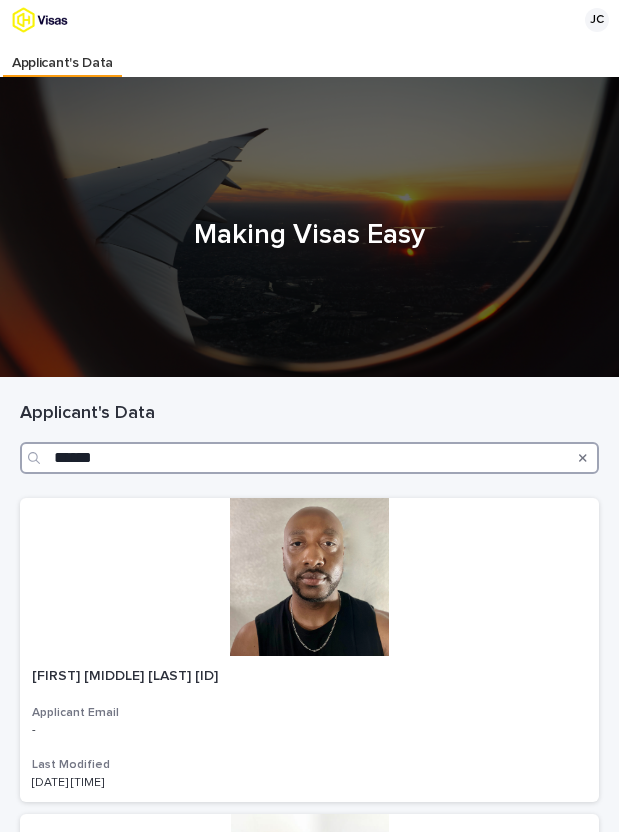 click on "******" at bounding box center (309, 458) 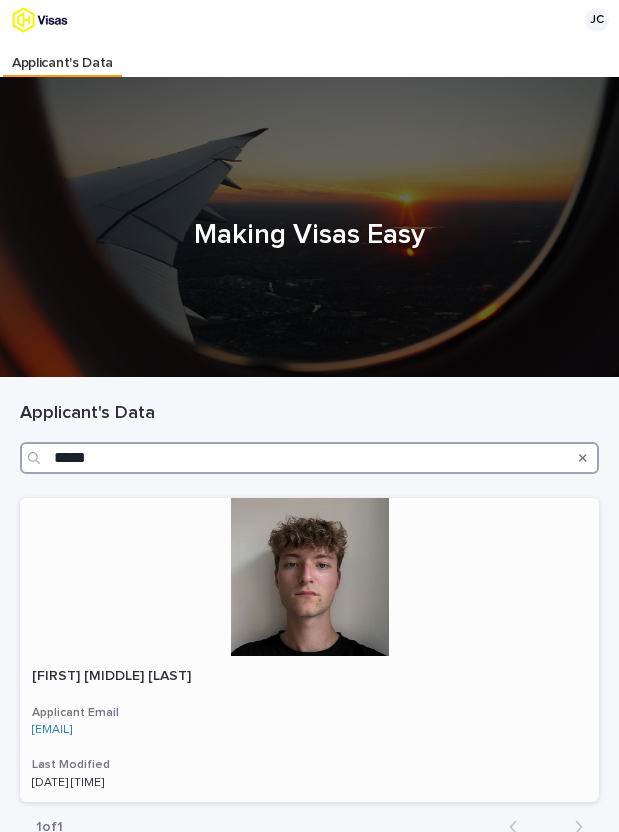 type on "*****" 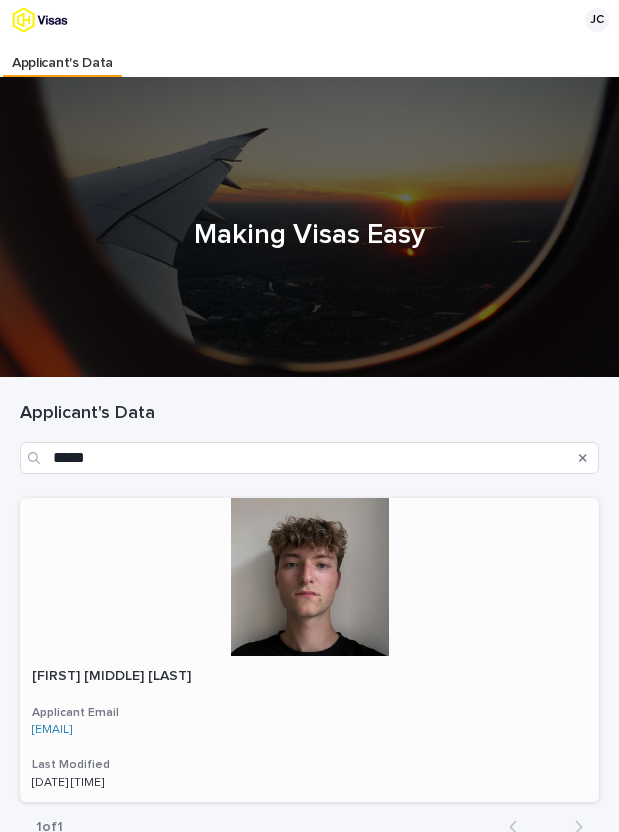 click on "[FIRST] [MIDDLE] [LAST]" at bounding box center [113, 674] 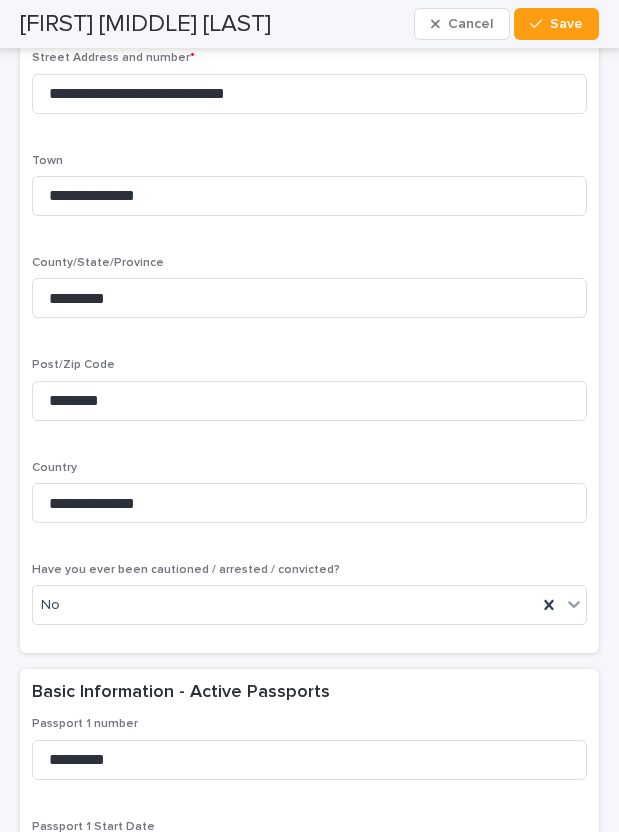 scroll, scrollTop: 2410, scrollLeft: 0, axis: vertical 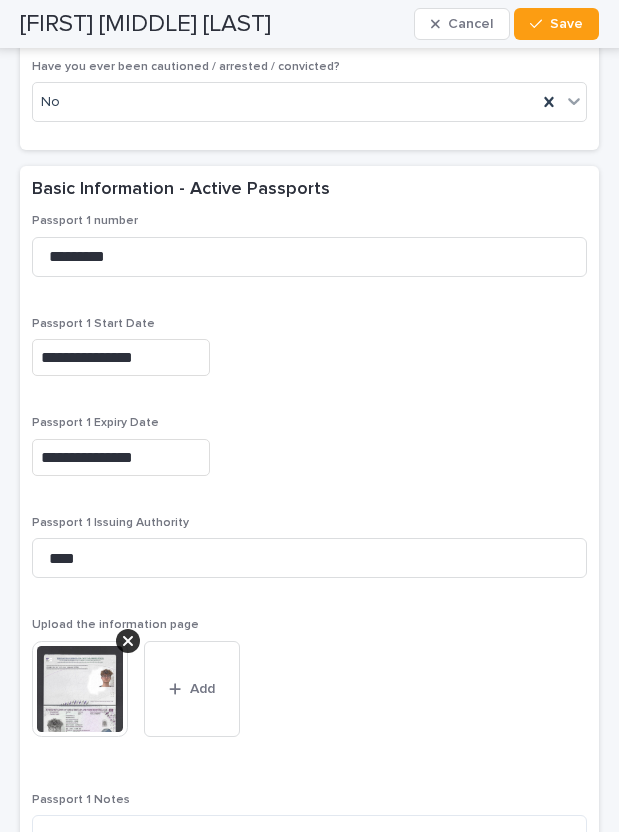 click at bounding box center [80, 689] 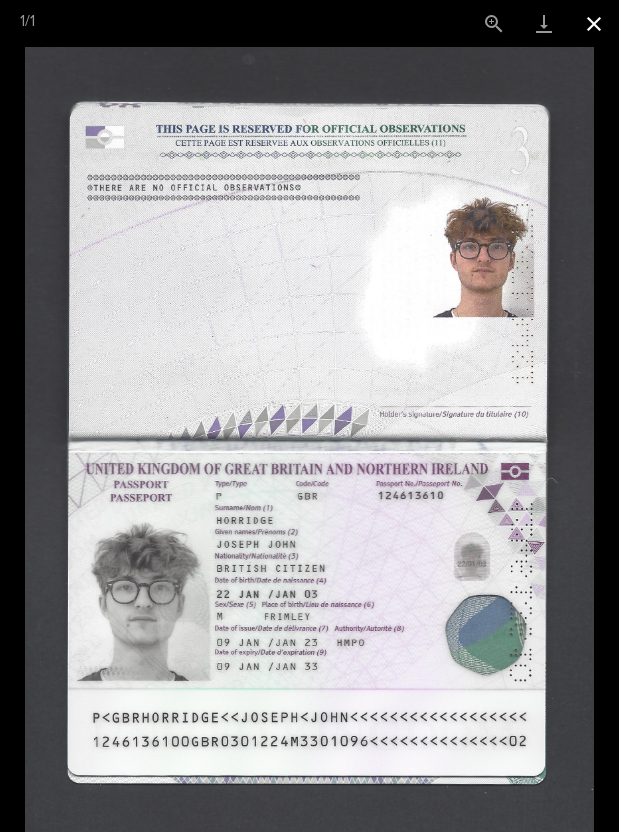 click at bounding box center [594, 23] 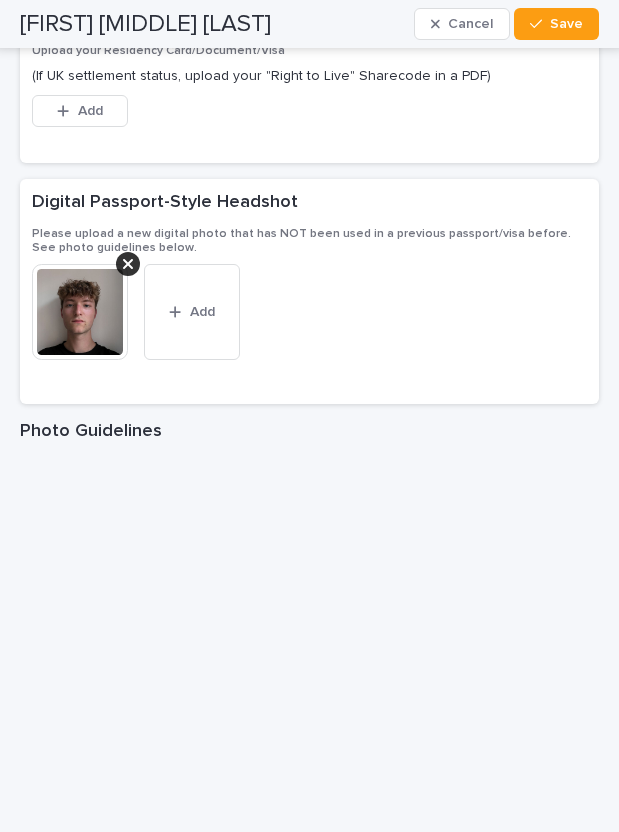 scroll, scrollTop: 4376, scrollLeft: 0, axis: vertical 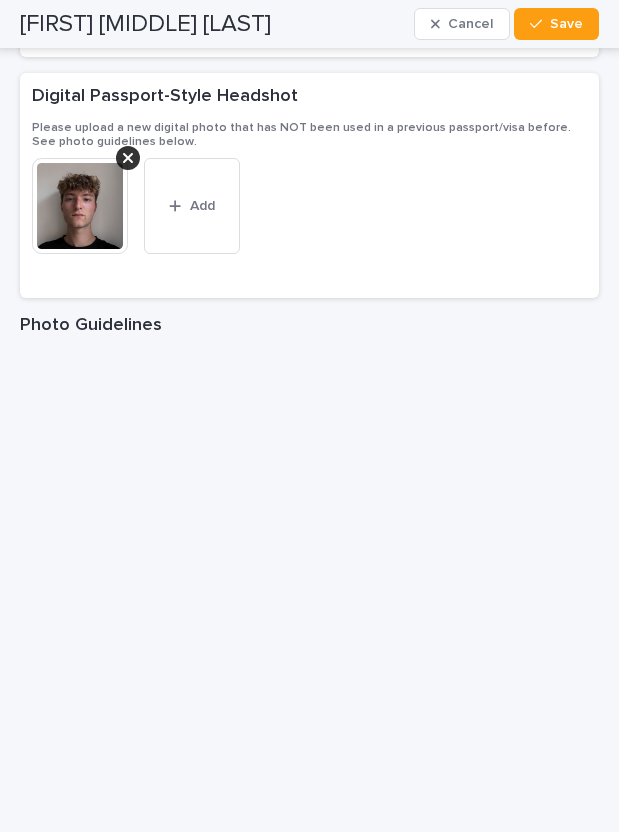 click at bounding box center (80, 206) 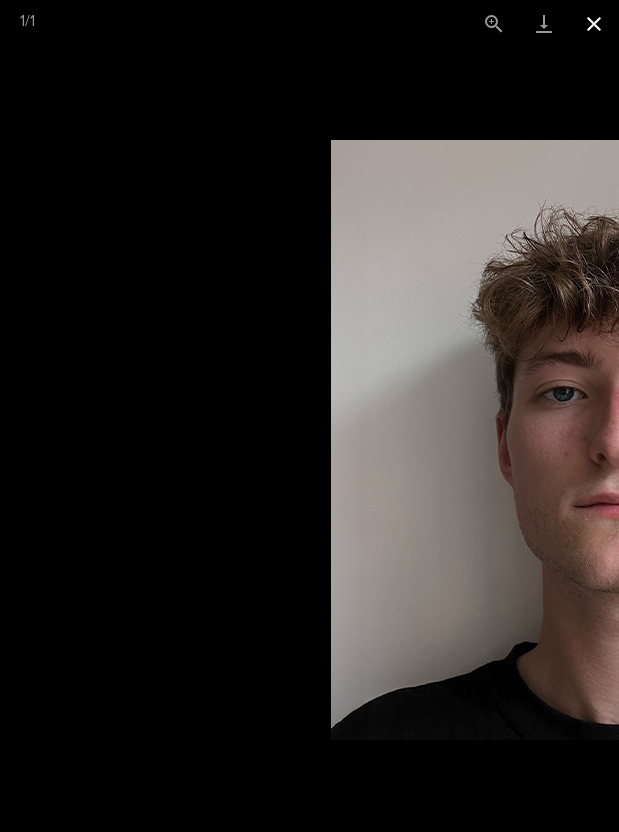 click at bounding box center (594, 23) 